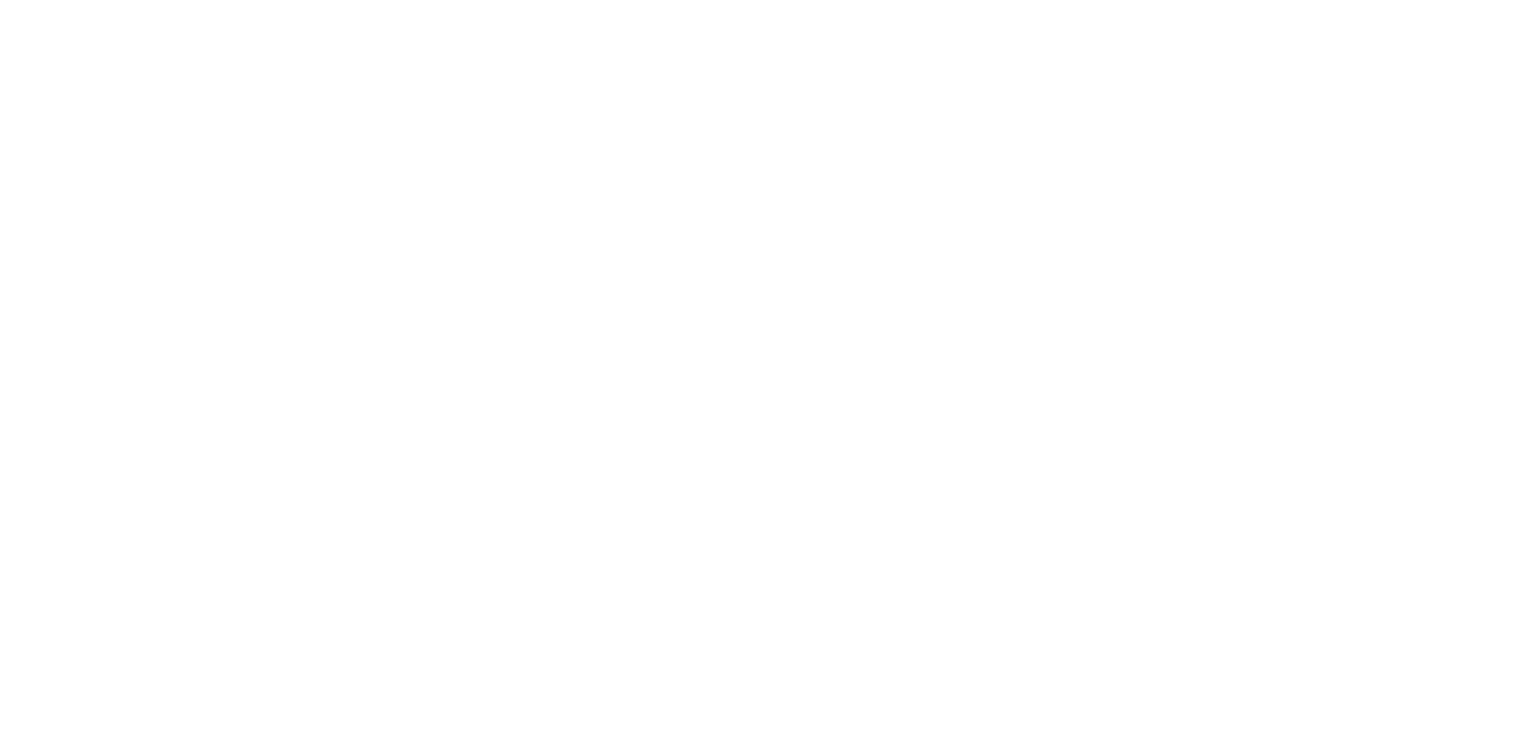 scroll, scrollTop: 0, scrollLeft: 0, axis: both 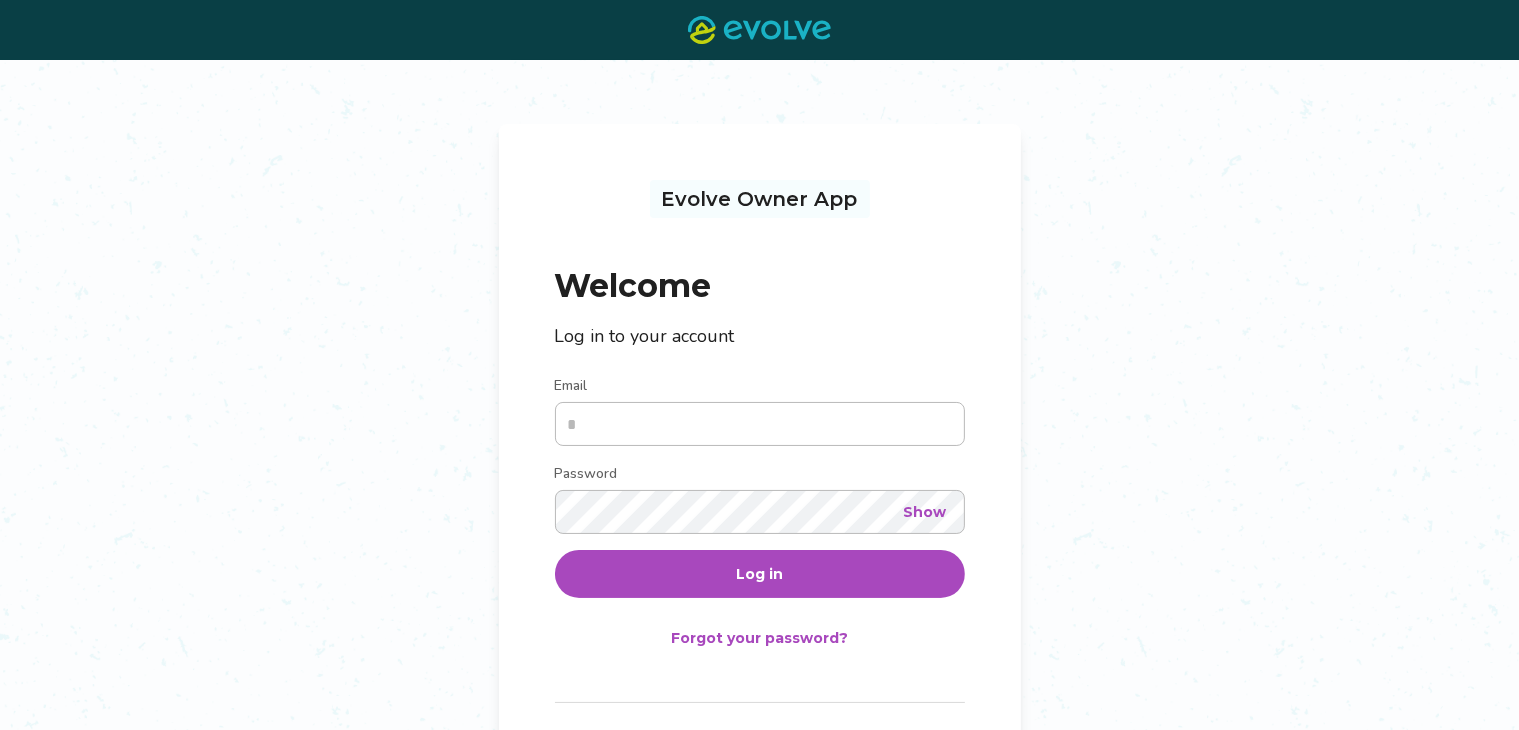type on "**********" 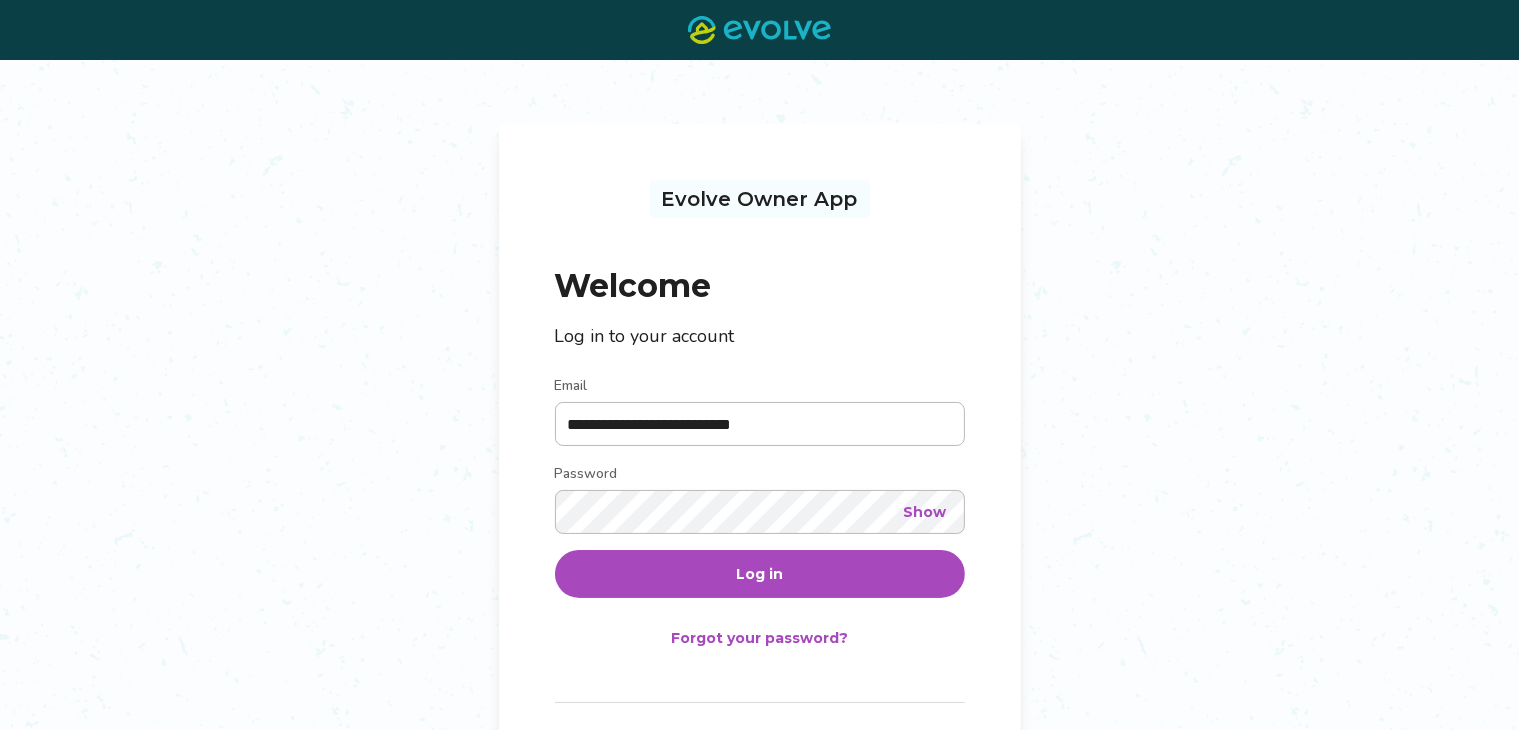 click on "Log in" at bounding box center [760, 574] 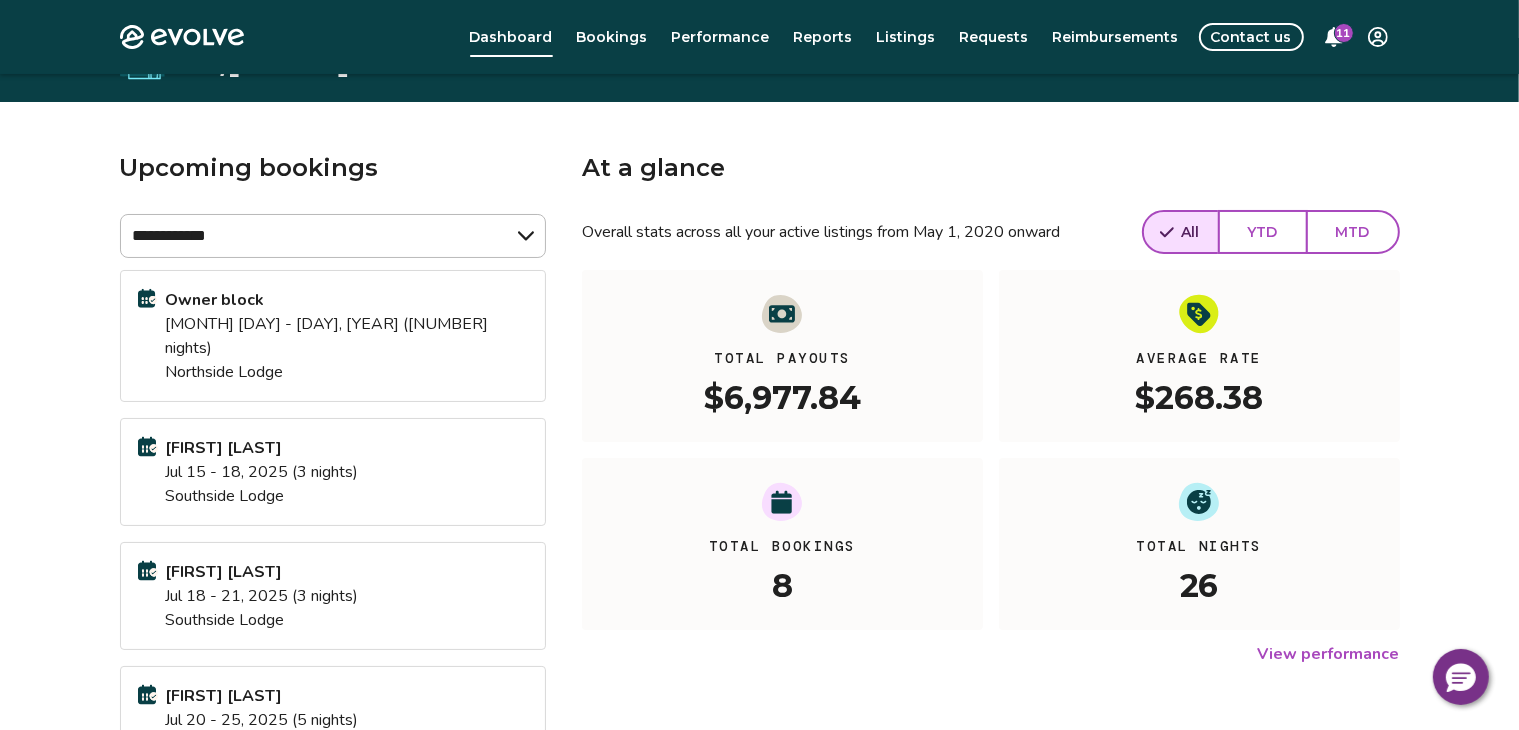 scroll, scrollTop: 0, scrollLeft: 0, axis: both 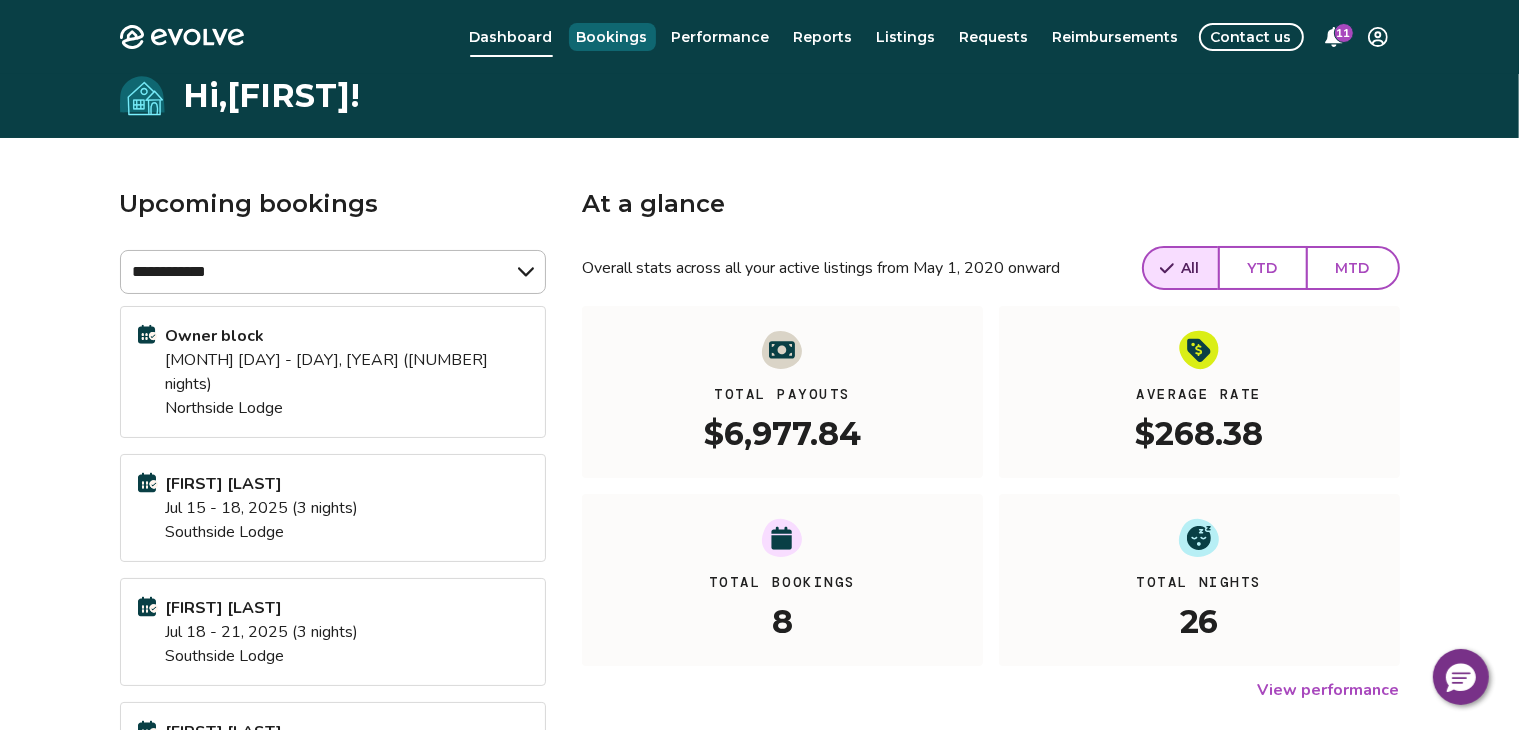 click on "Bookings" at bounding box center [612, 37] 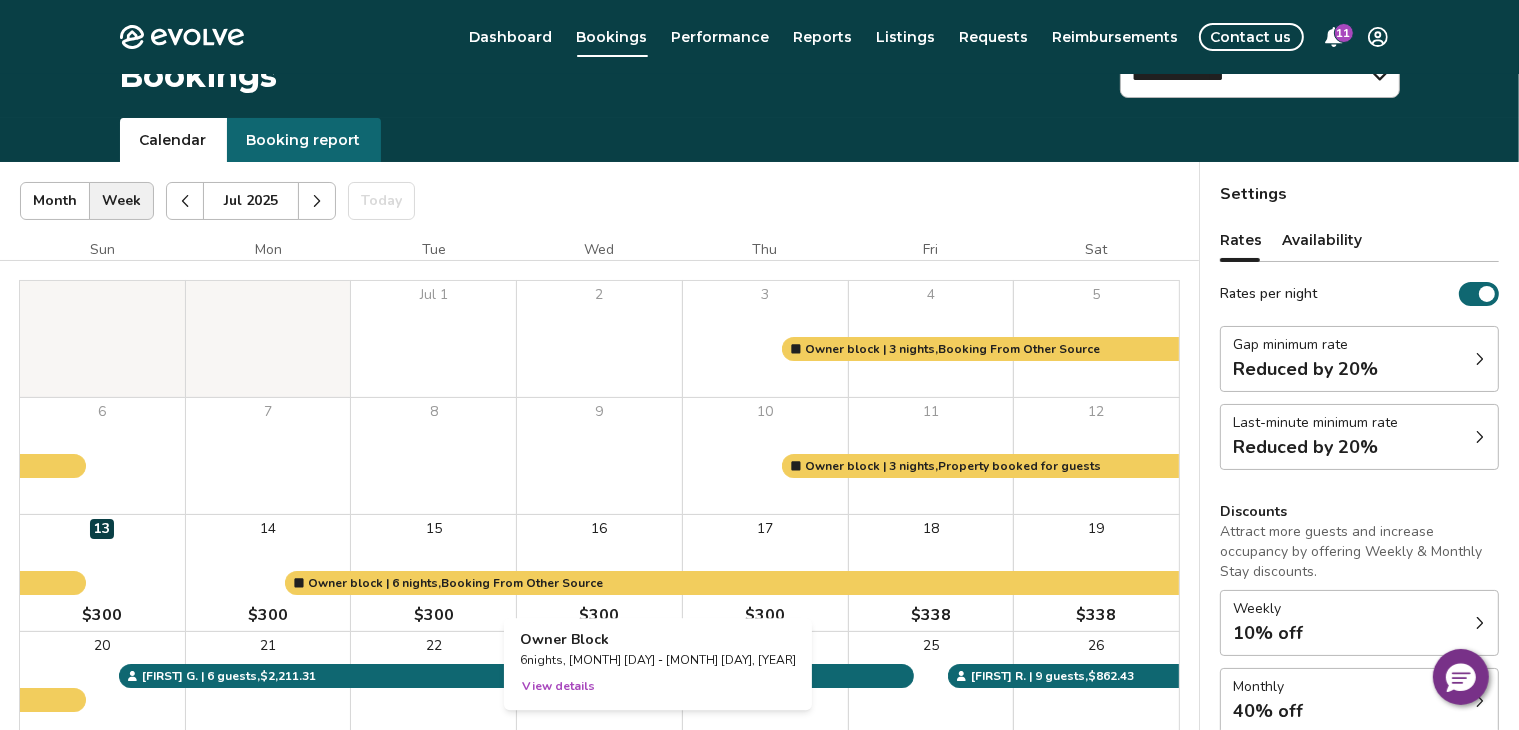 scroll, scrollTop: 0, scrollLeft: 0, axis: both 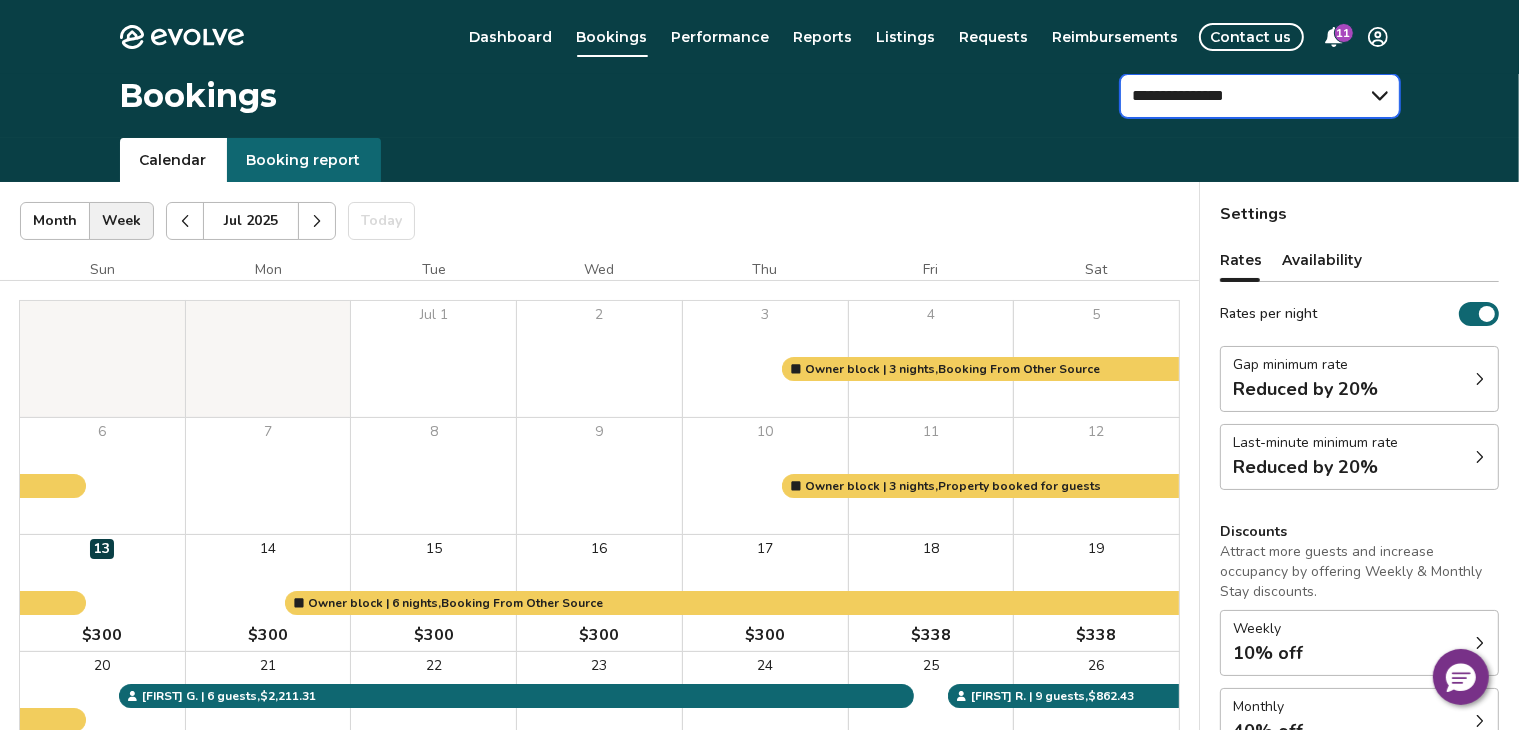 click on "**********" at bounding box center (1260, 96) 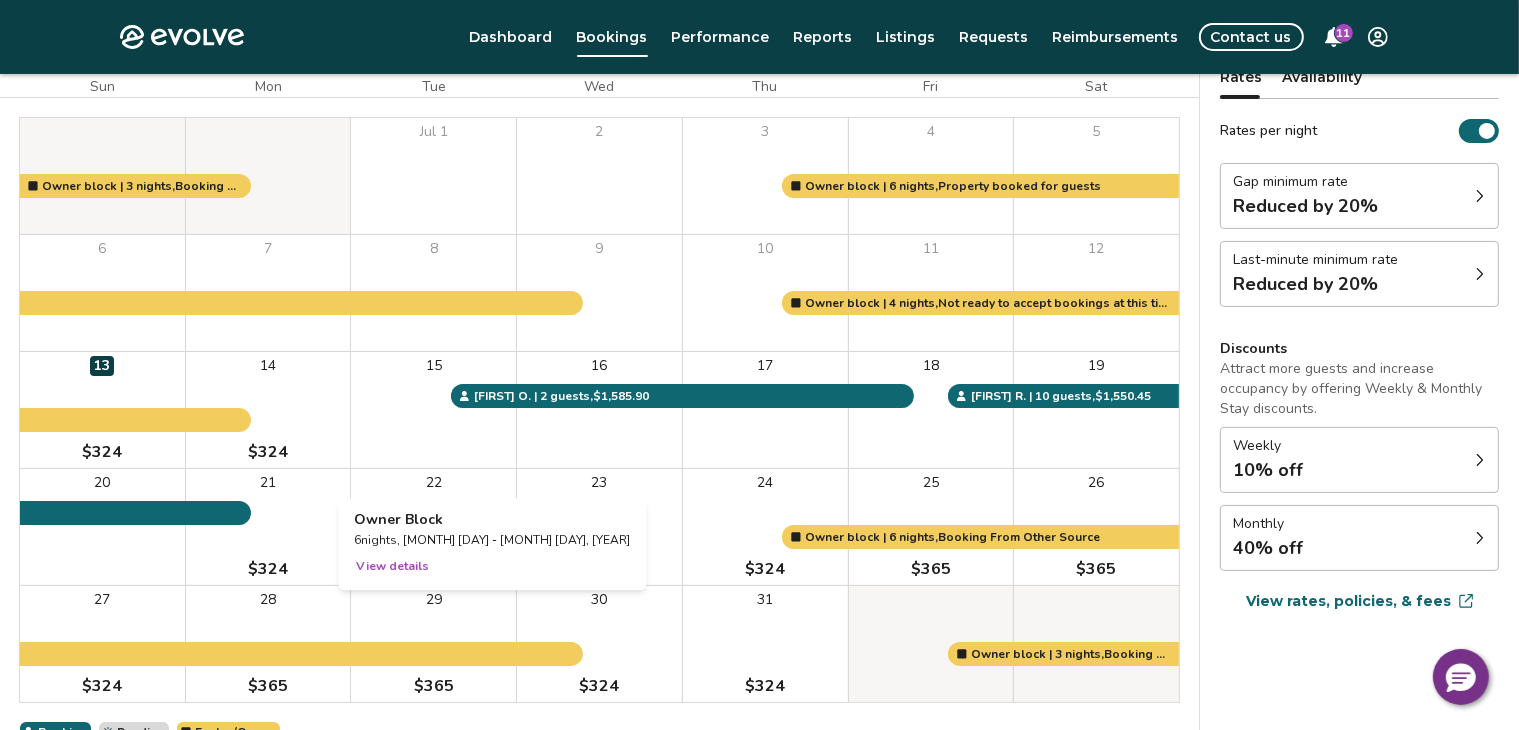 scroll, scrollTop: 304, scrollLeft: 0, axis: vertical 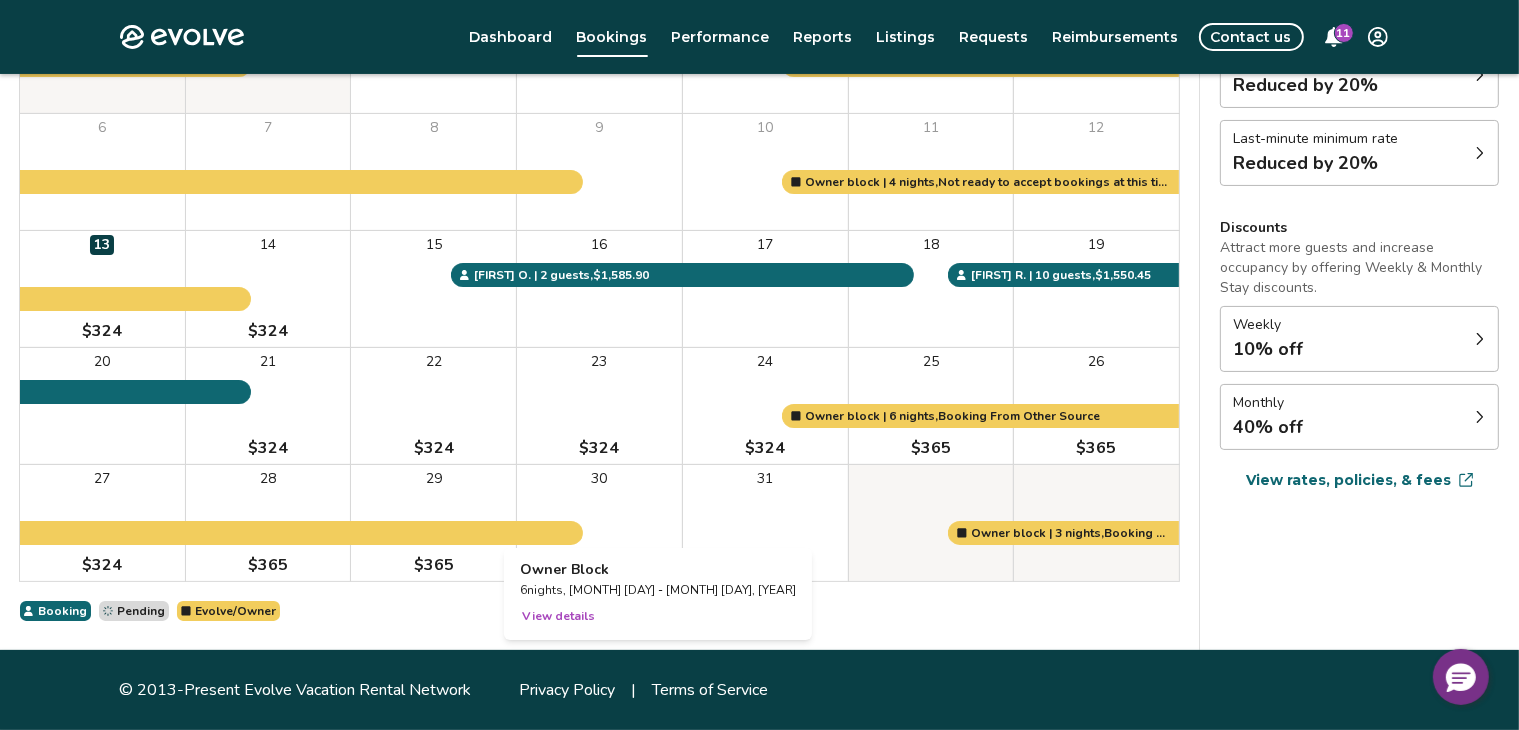 click at bounding box center (599, 523) 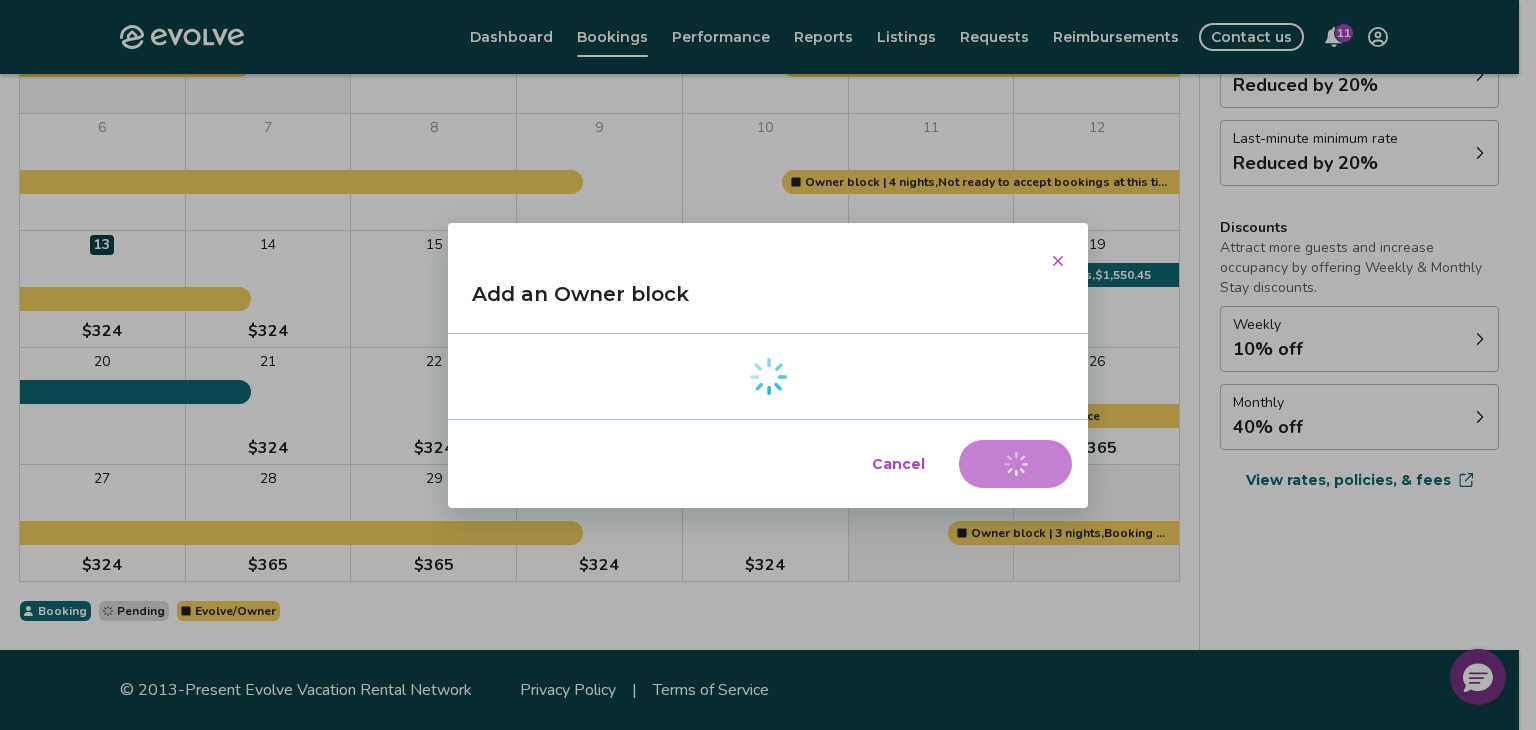 select on "**********" 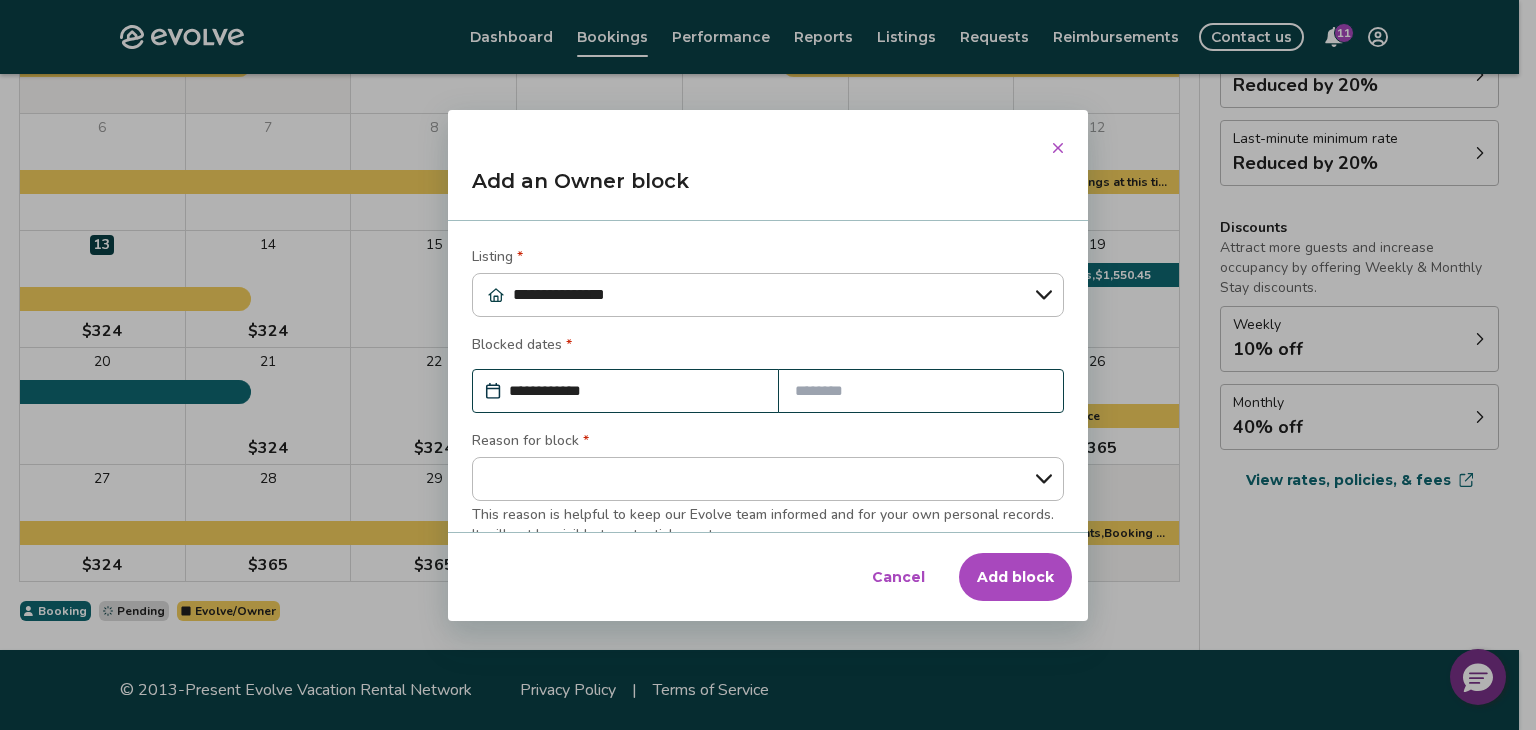 click 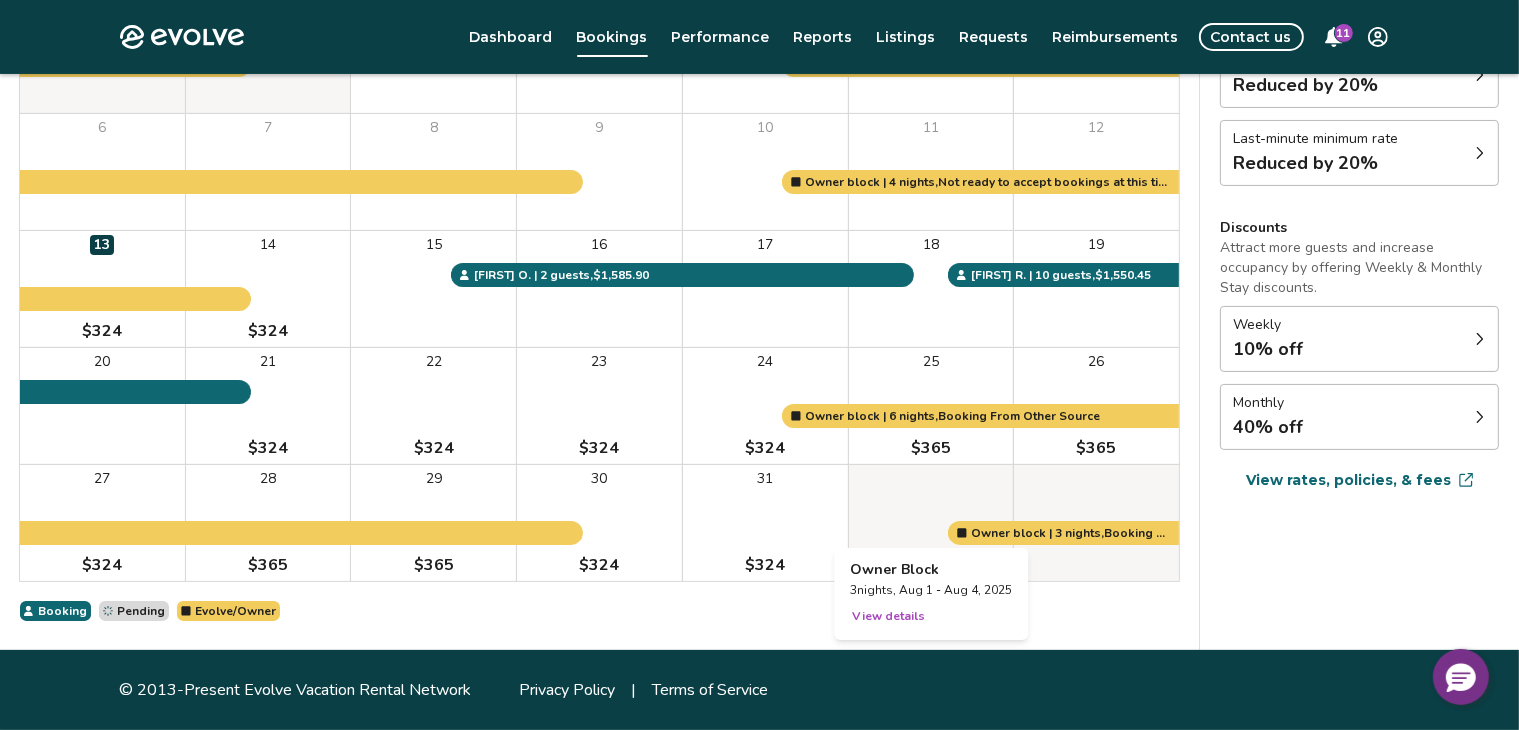 click on "View details" at bounding box center [888, 616] 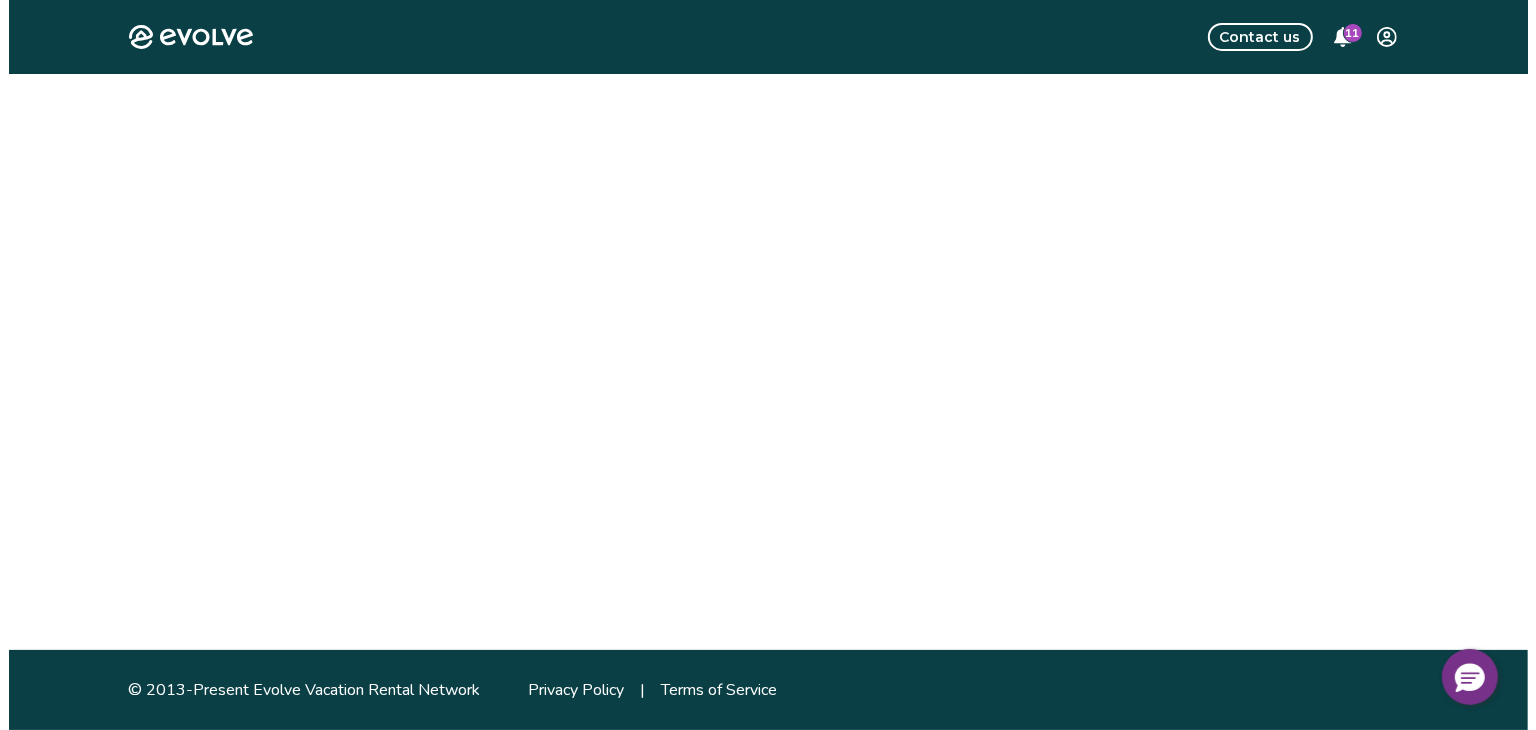 scroll, scrollTop: 0, scrollLeft: 0, axis: both 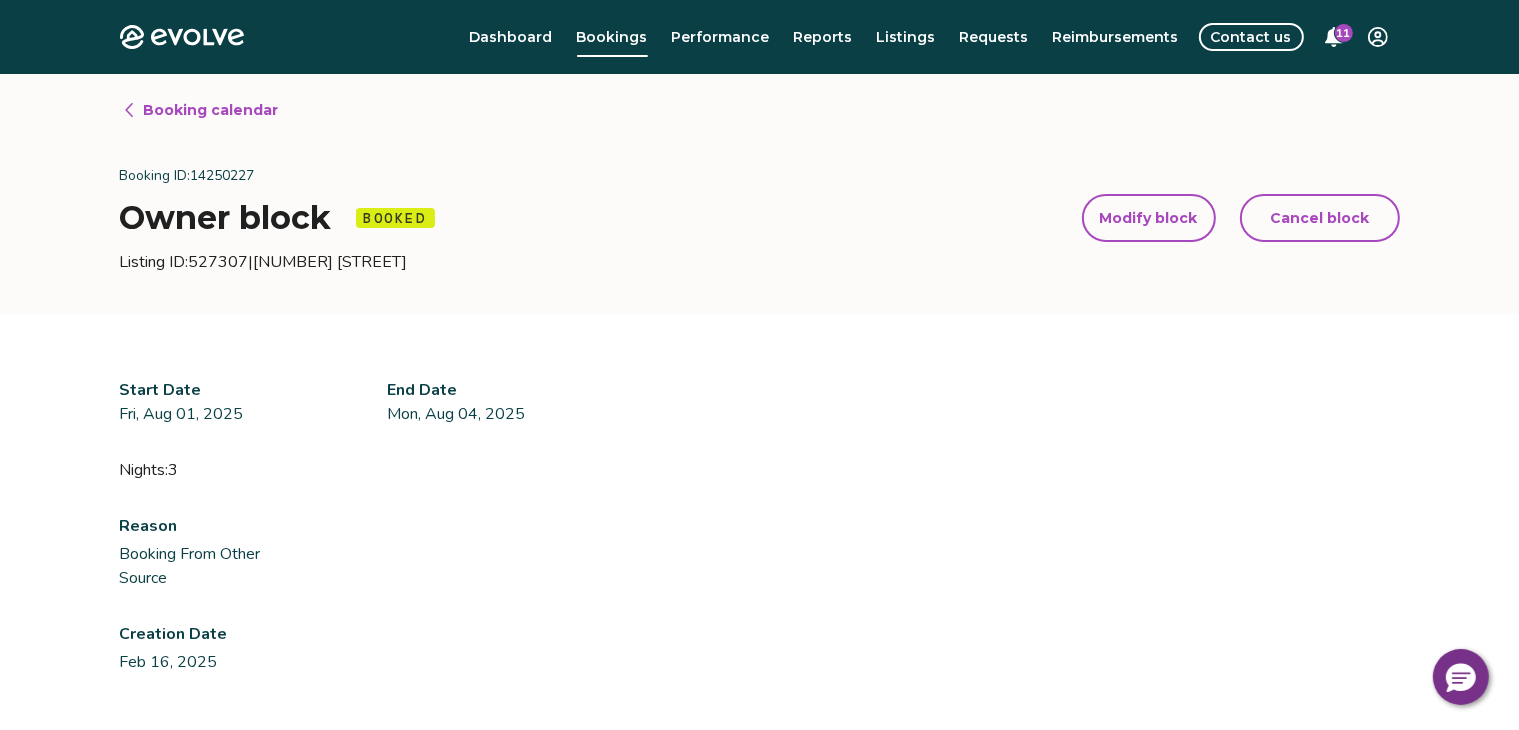 click on "Modify block" at bounding box center (1149, 218) 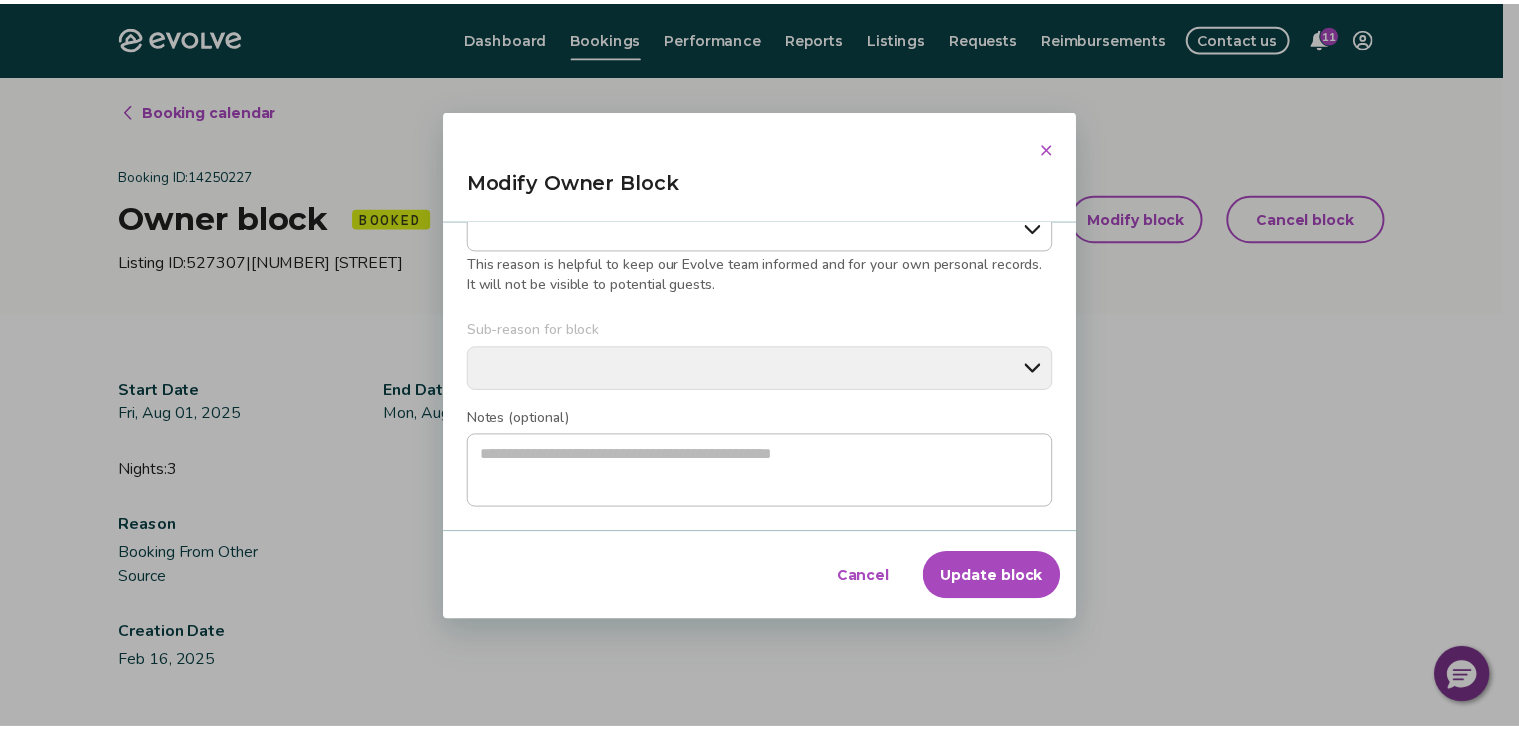 scroll, scrollTop: 0, scrollLeft: 0, axis: both 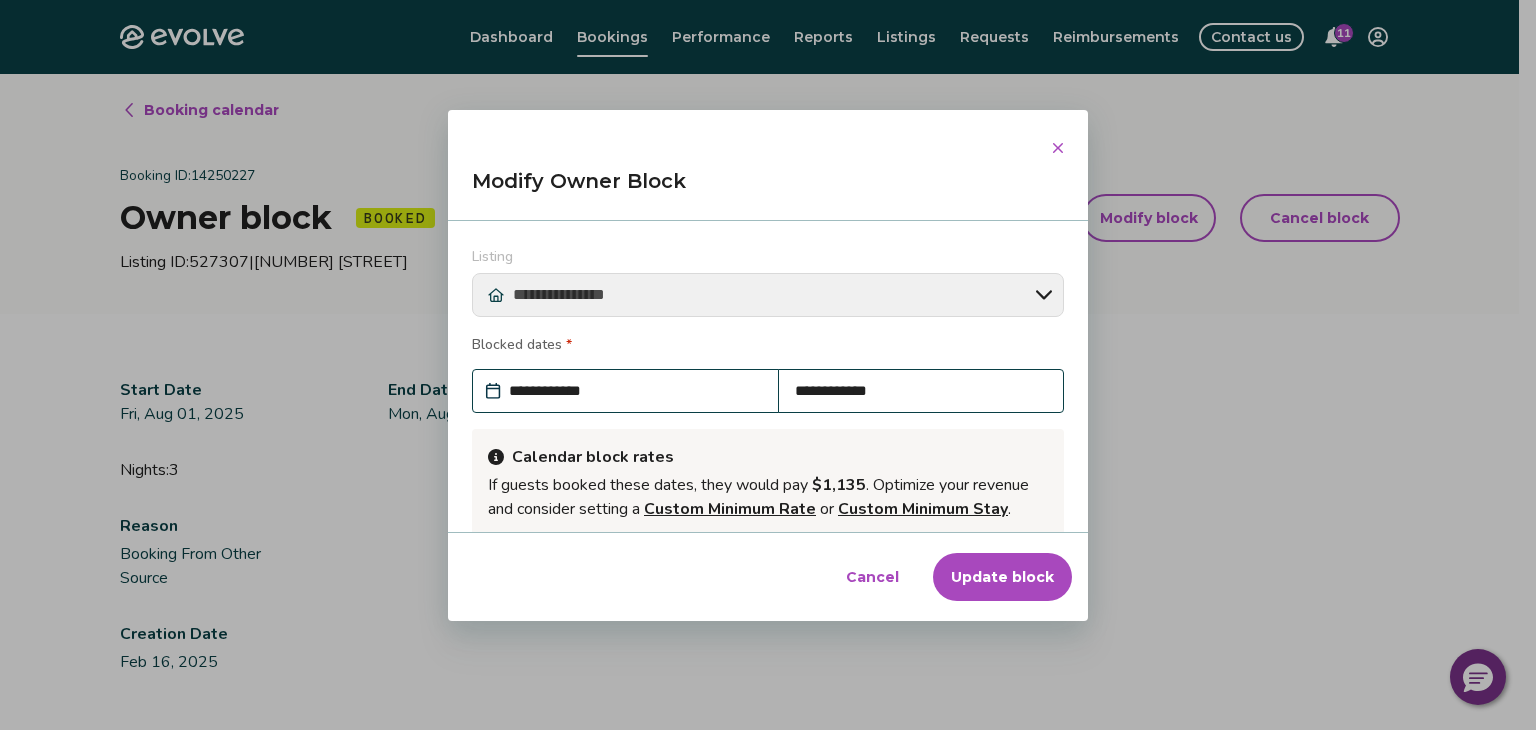 click on "**********" at bounding box center (635, 391) 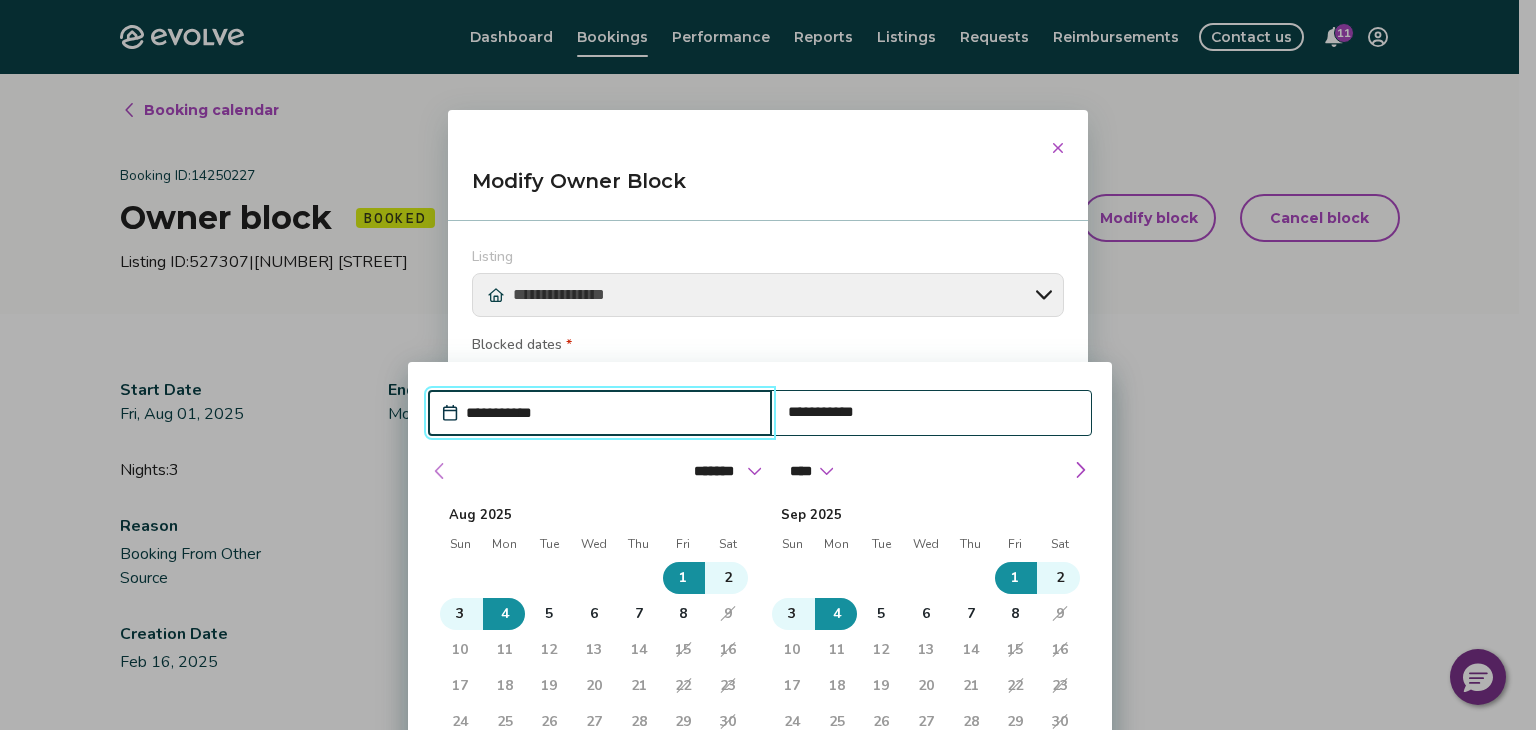 click at bounding box center (440, 471) 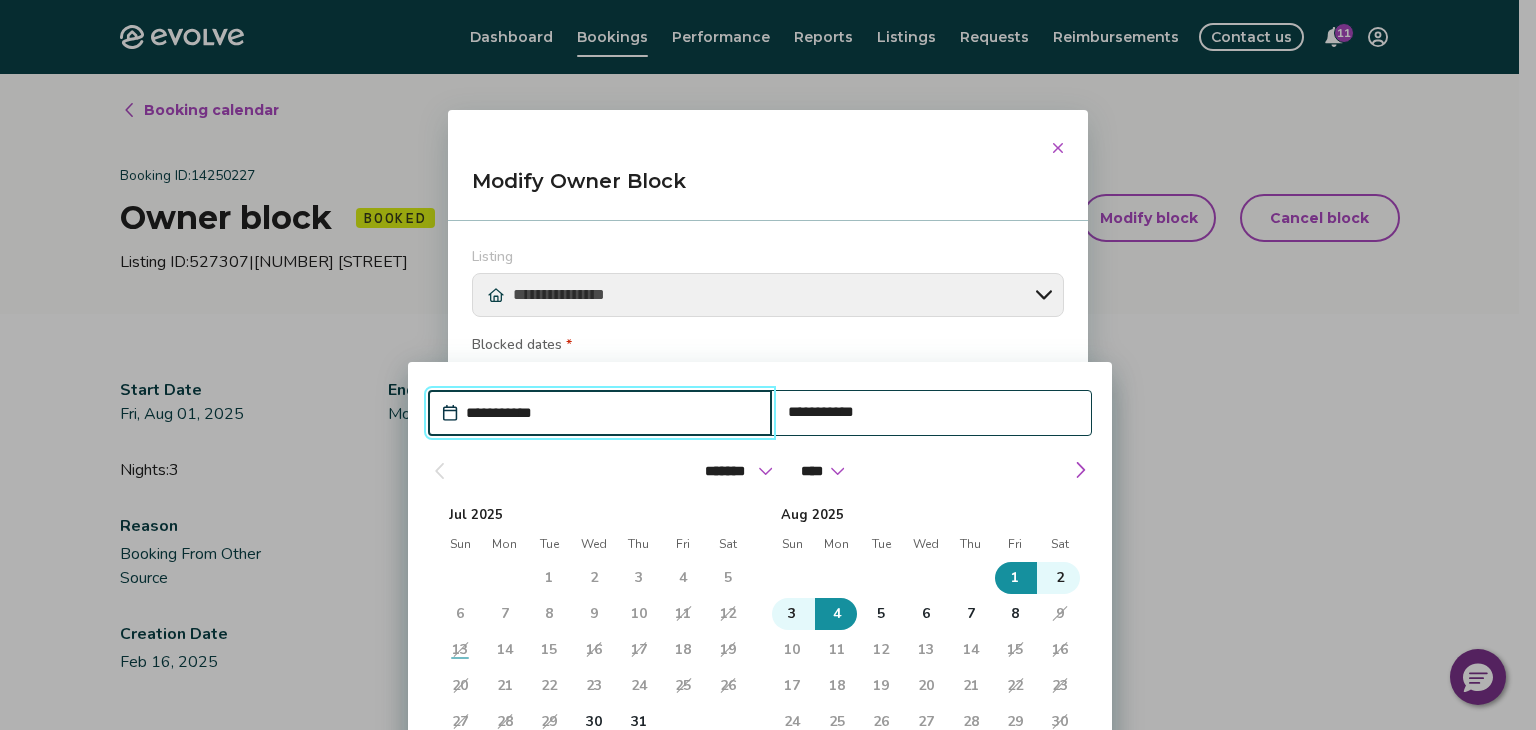 click on "**********" at bounding box center (610, 413) 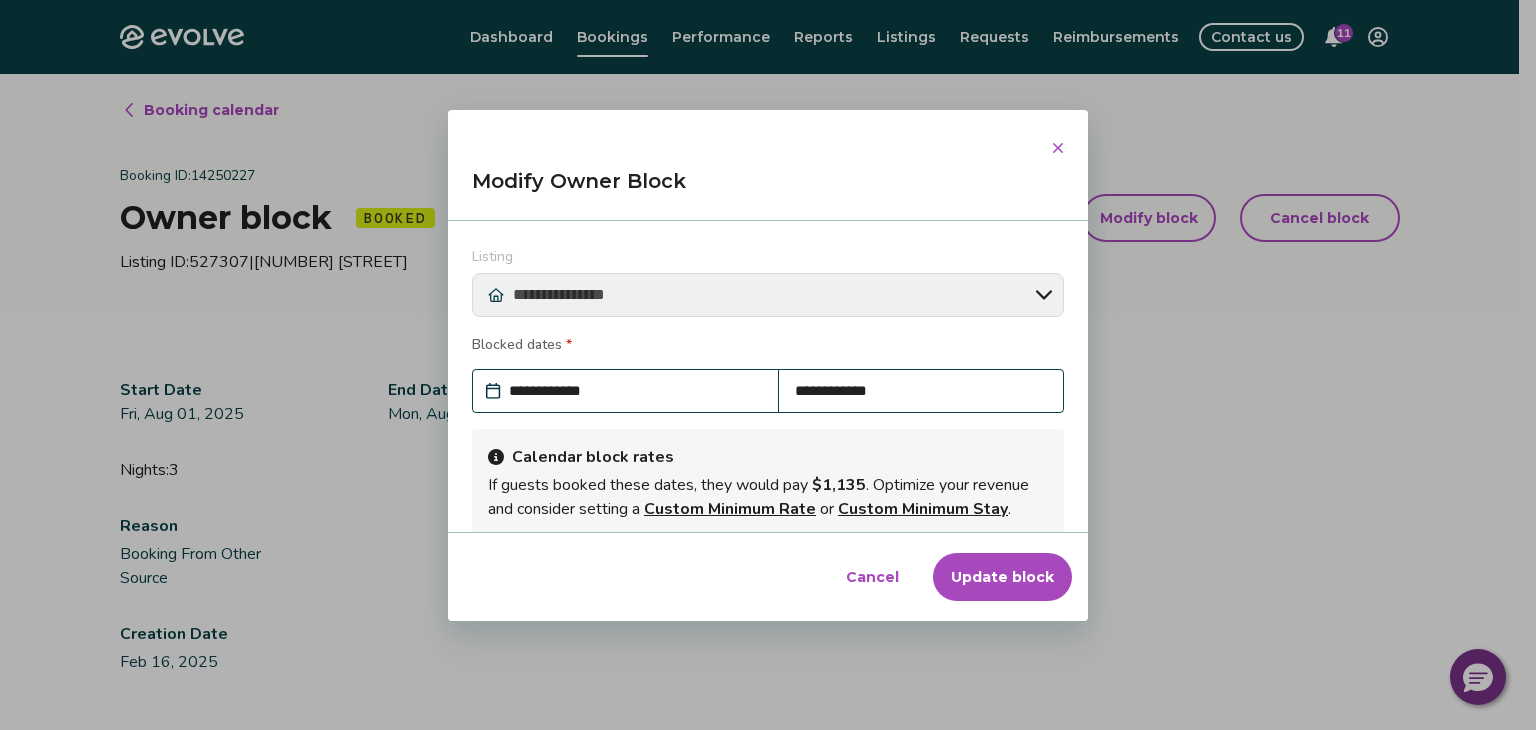 click 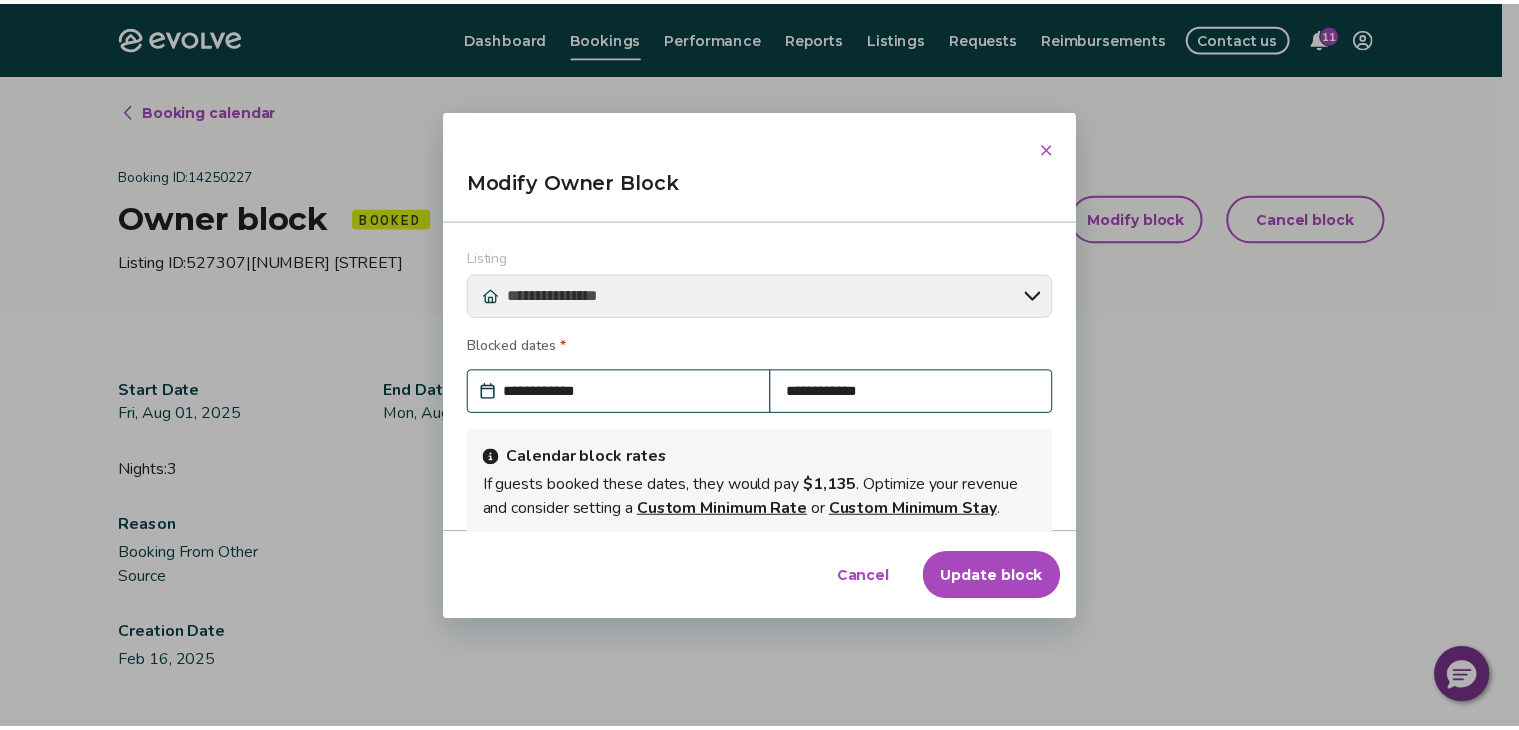 type on "*" 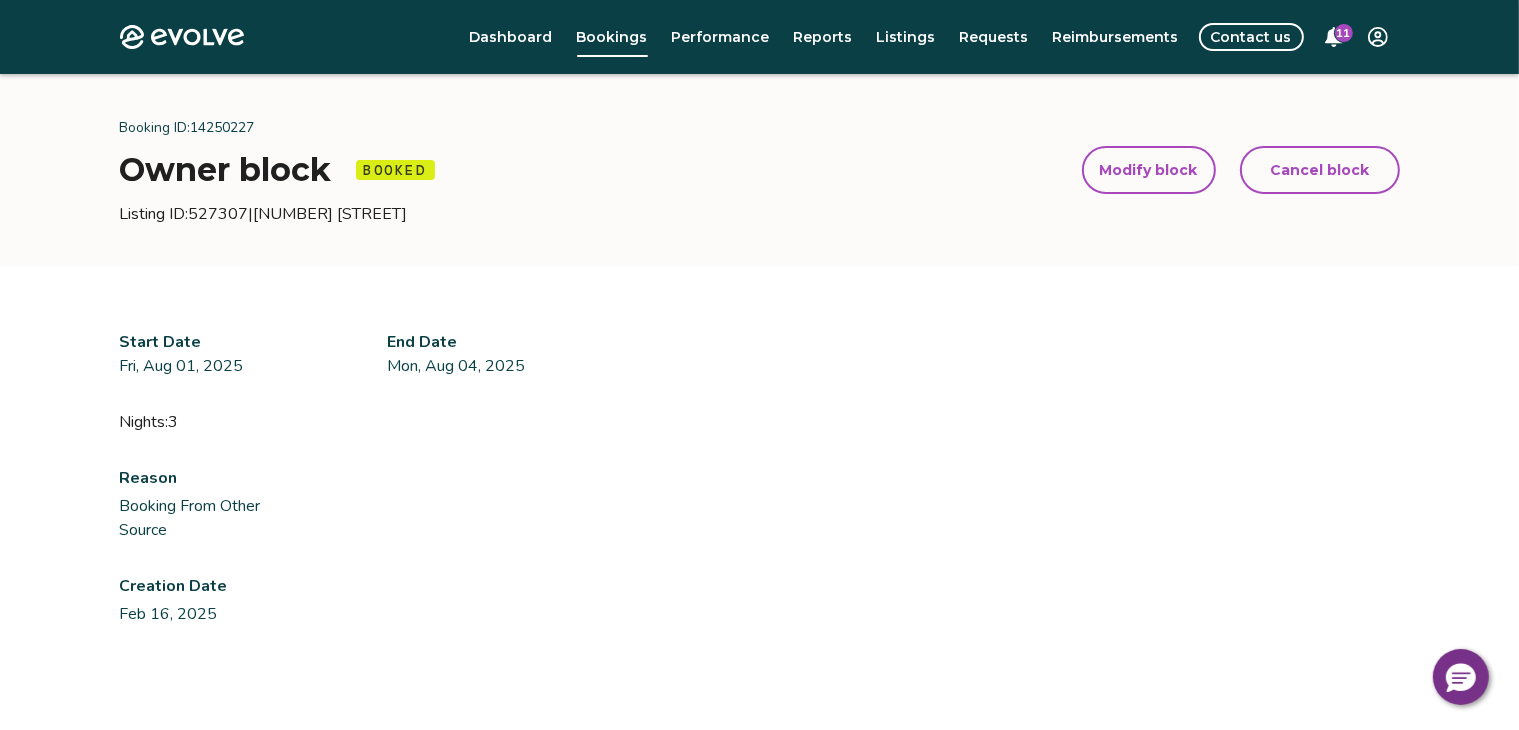 scroll, scrollTop: 46, scrollLeft: 0, axis: vertical 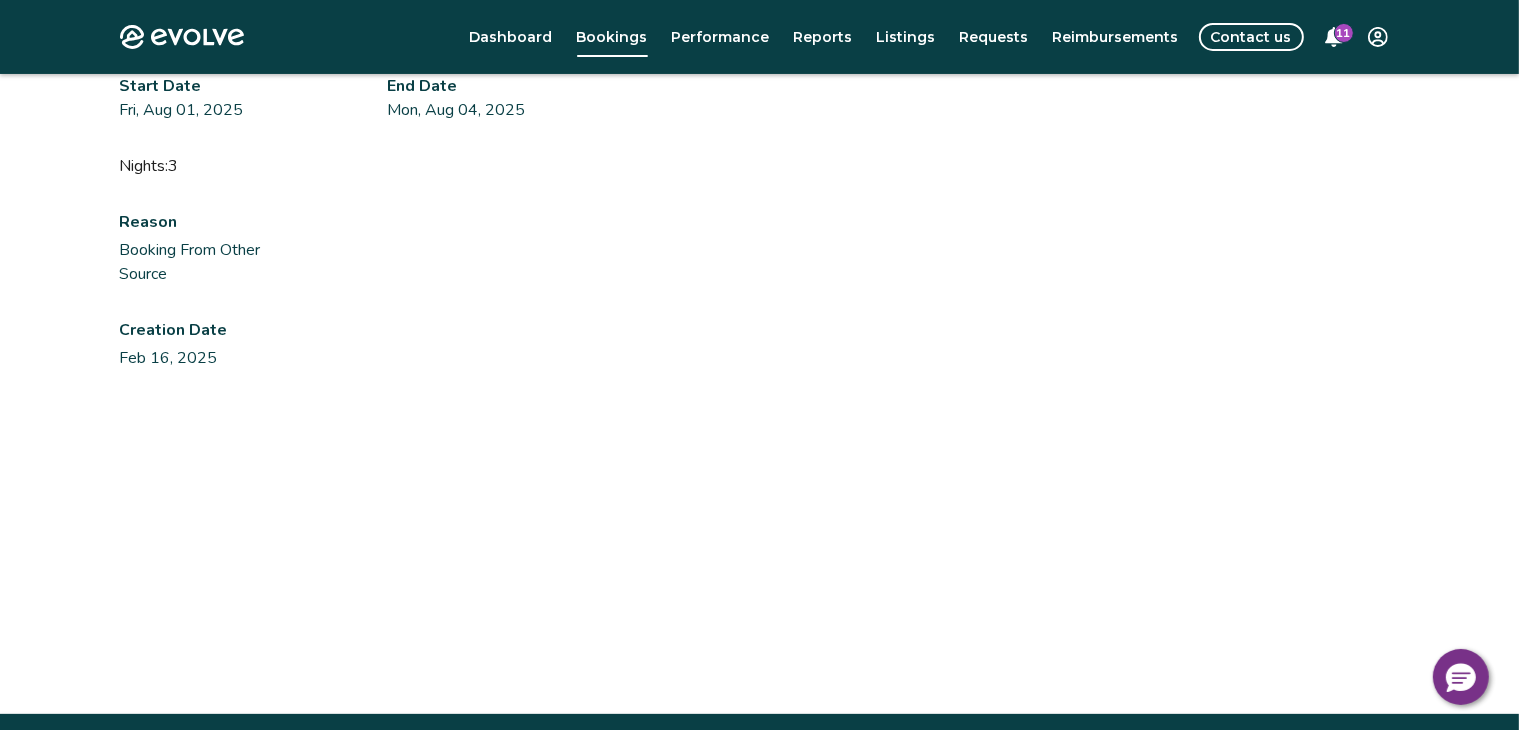 select on "**********" 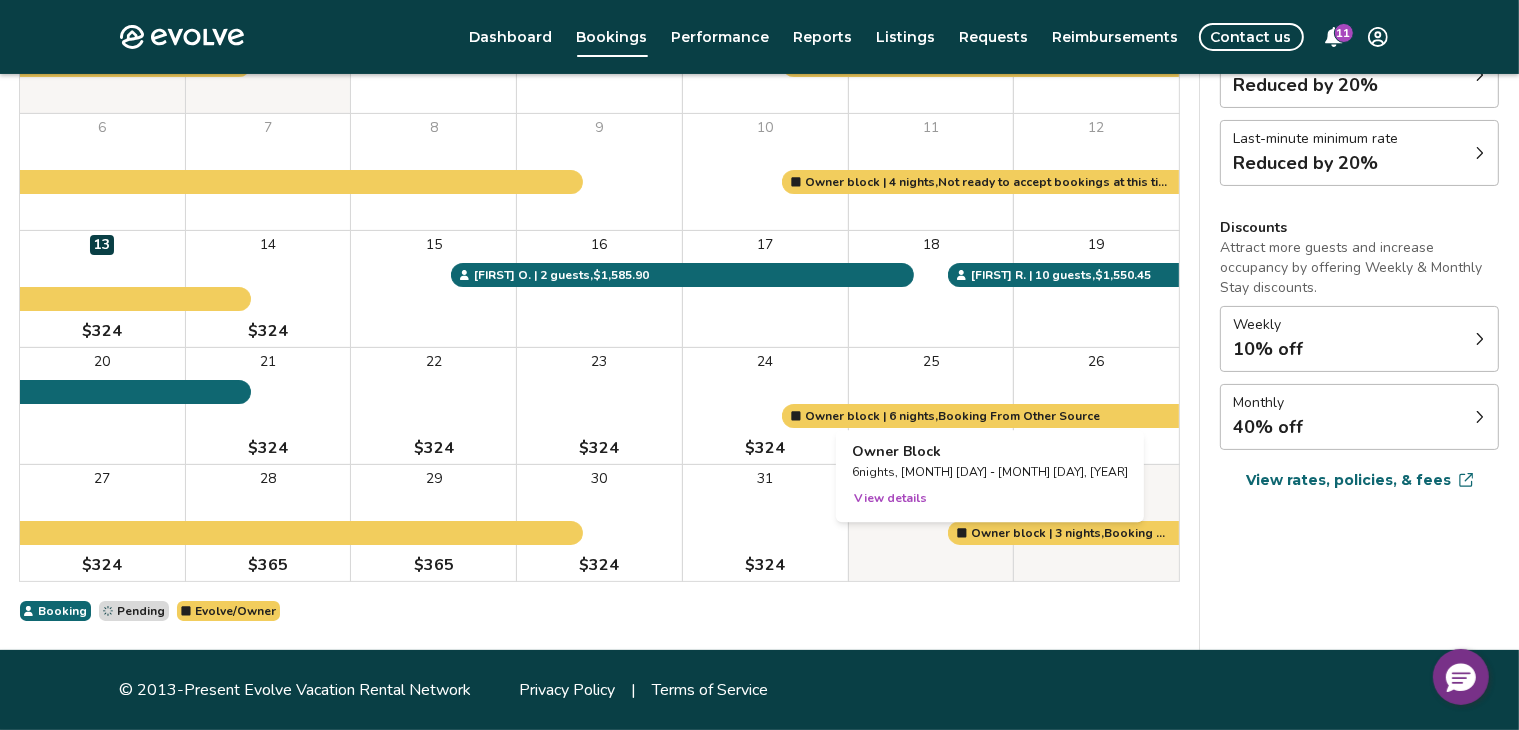 click on "View details" at bounding box center (890, 498) 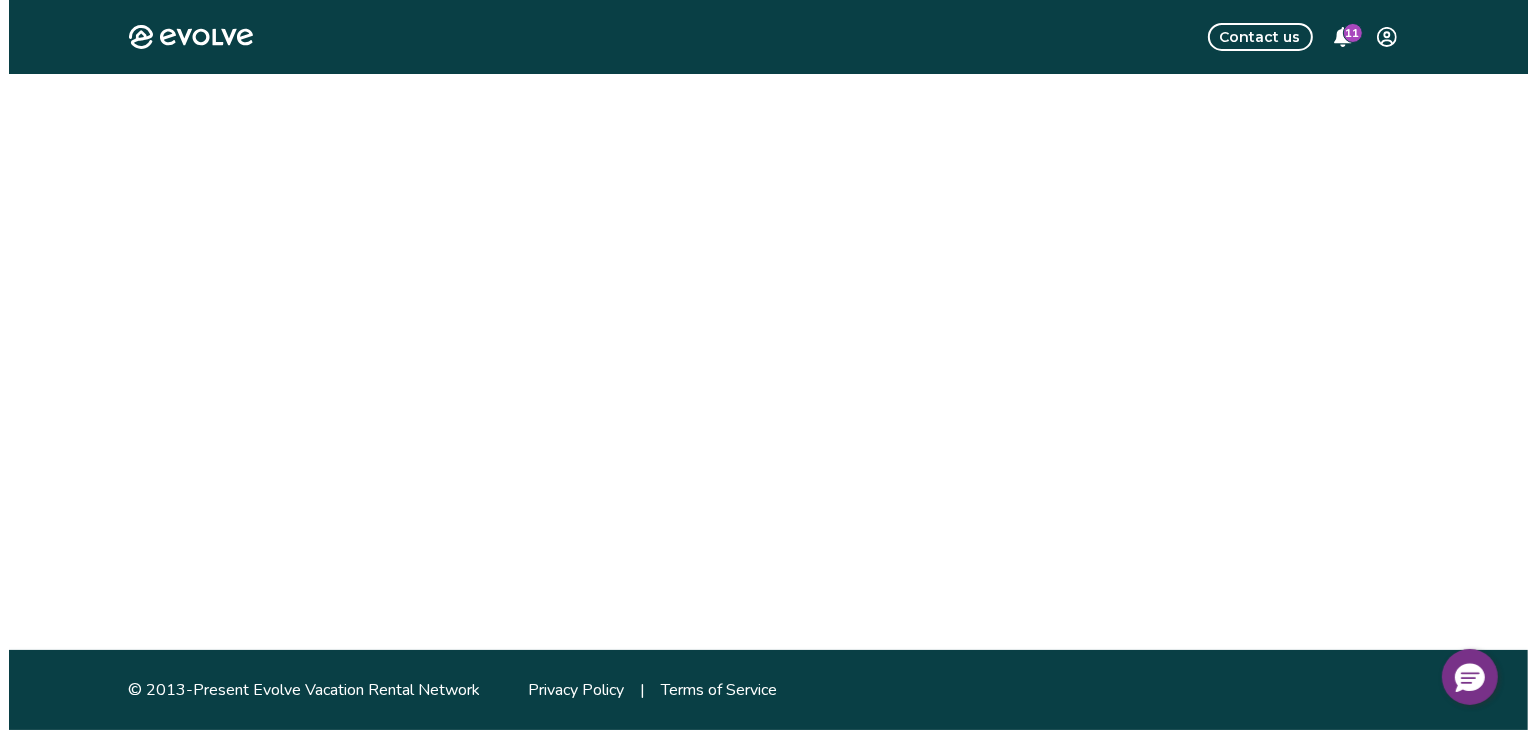 scroll, scrollTop: 0, scrollLeft: 0, axis: both 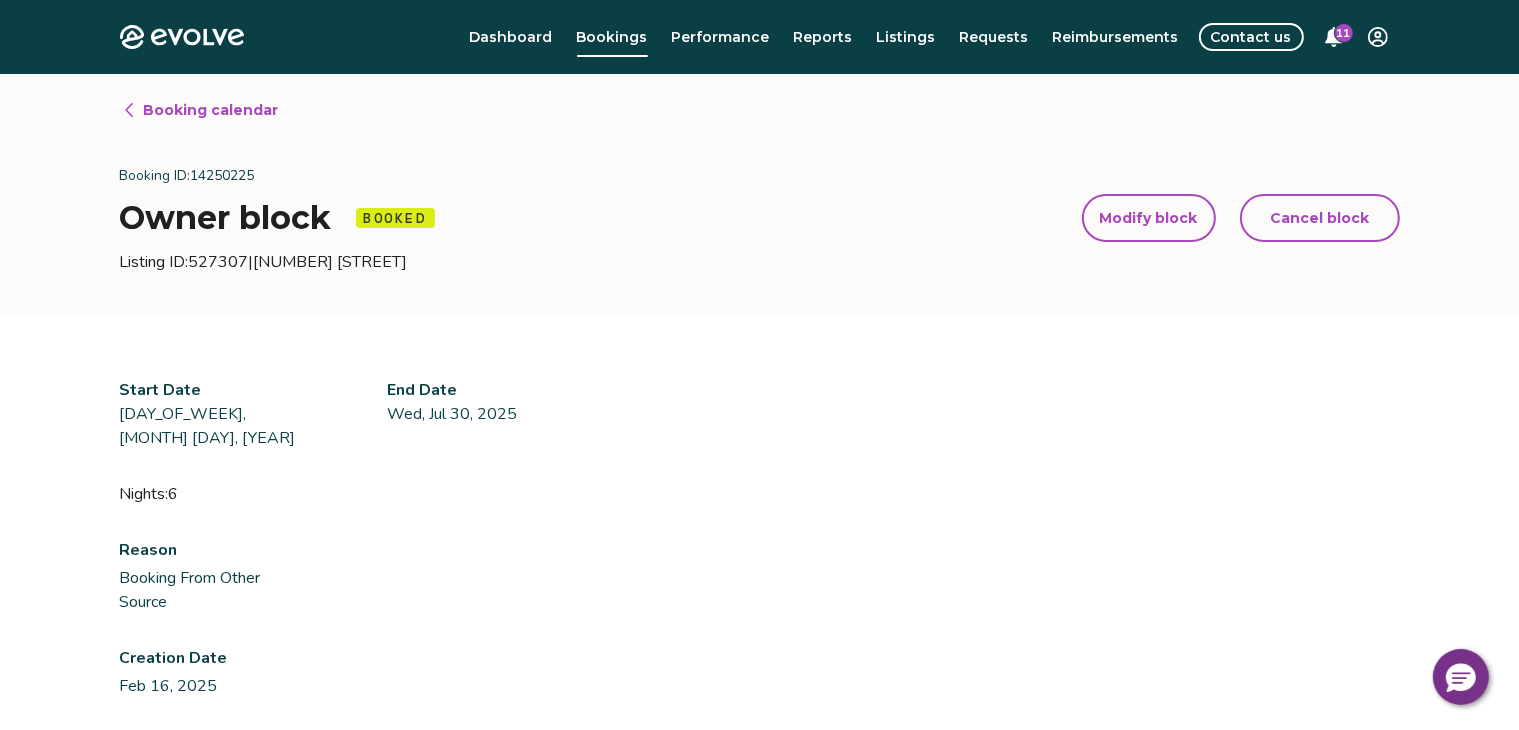 click on "Modify block" at bounding box center [1149, 218] 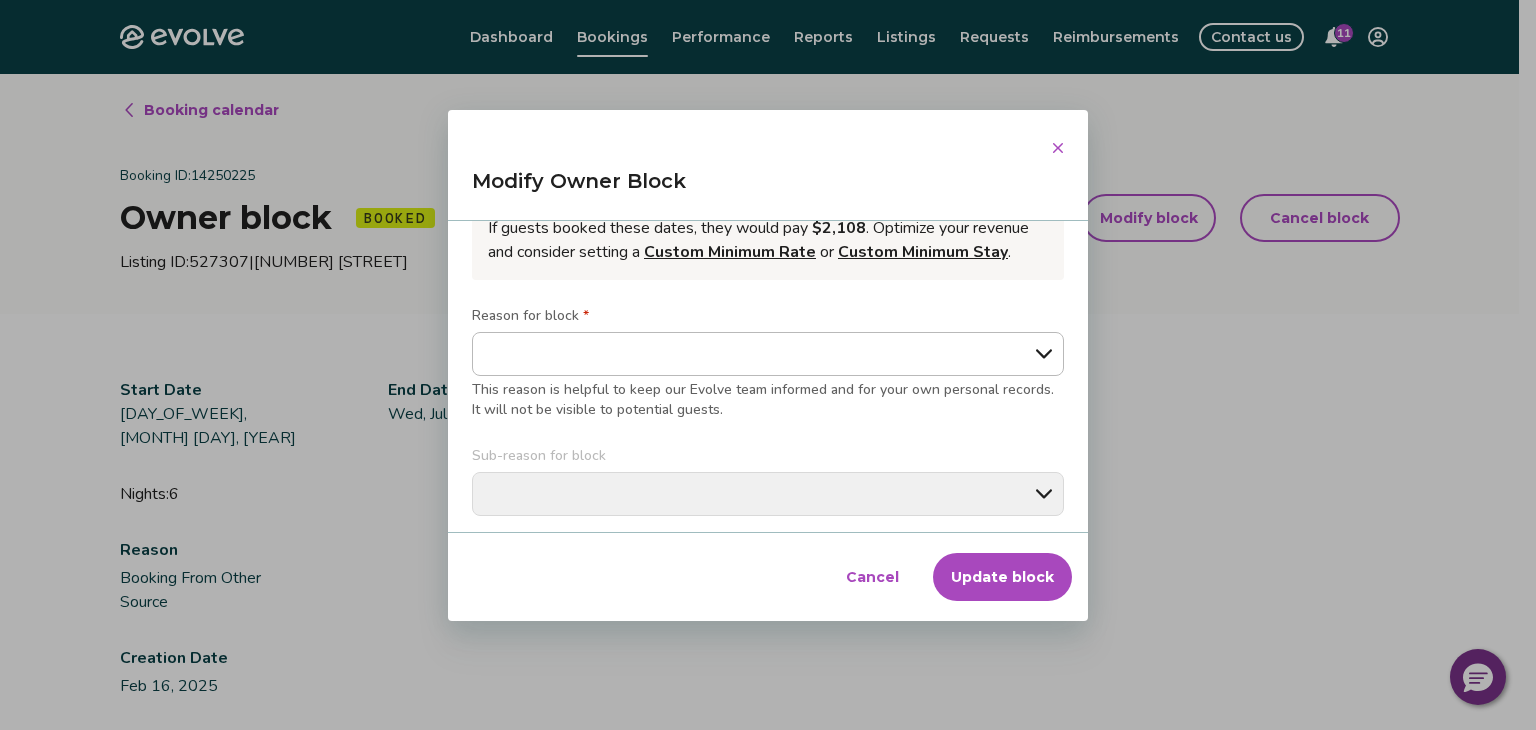 scroll, scrollTop: 0, scrollLeft: 0, axis: both 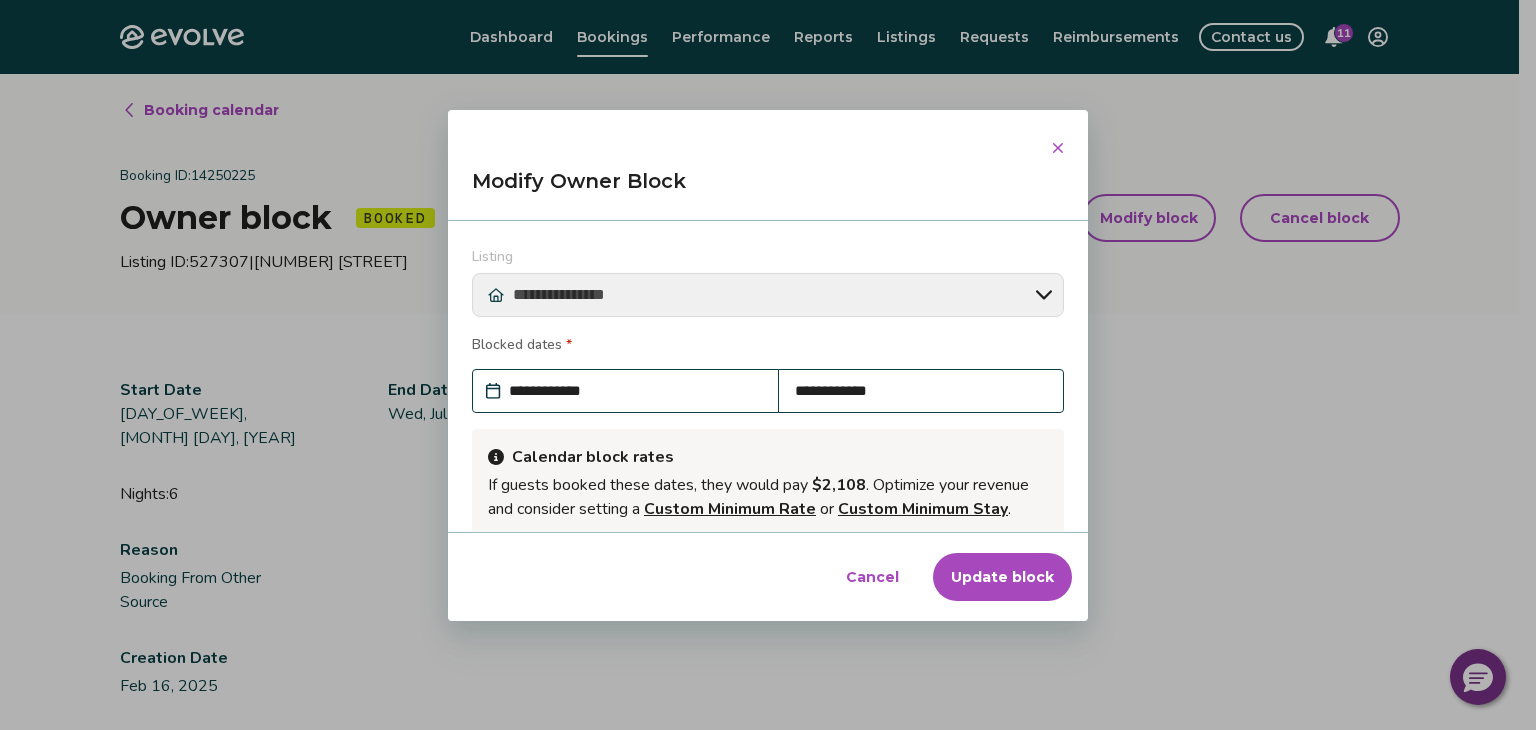 click on "**********" at bounding box center (921, 391) 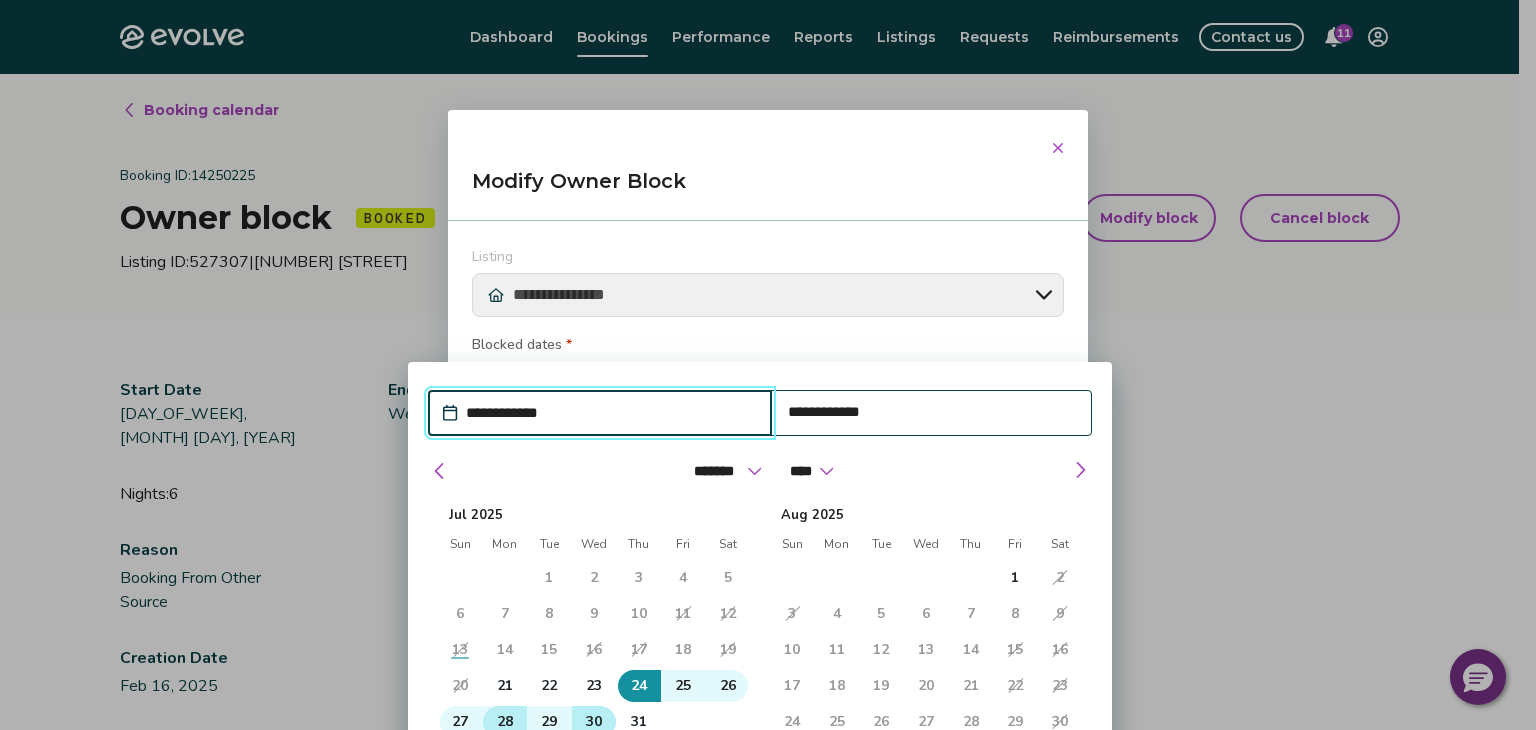 click on "28" at bounding box center (505, 722) 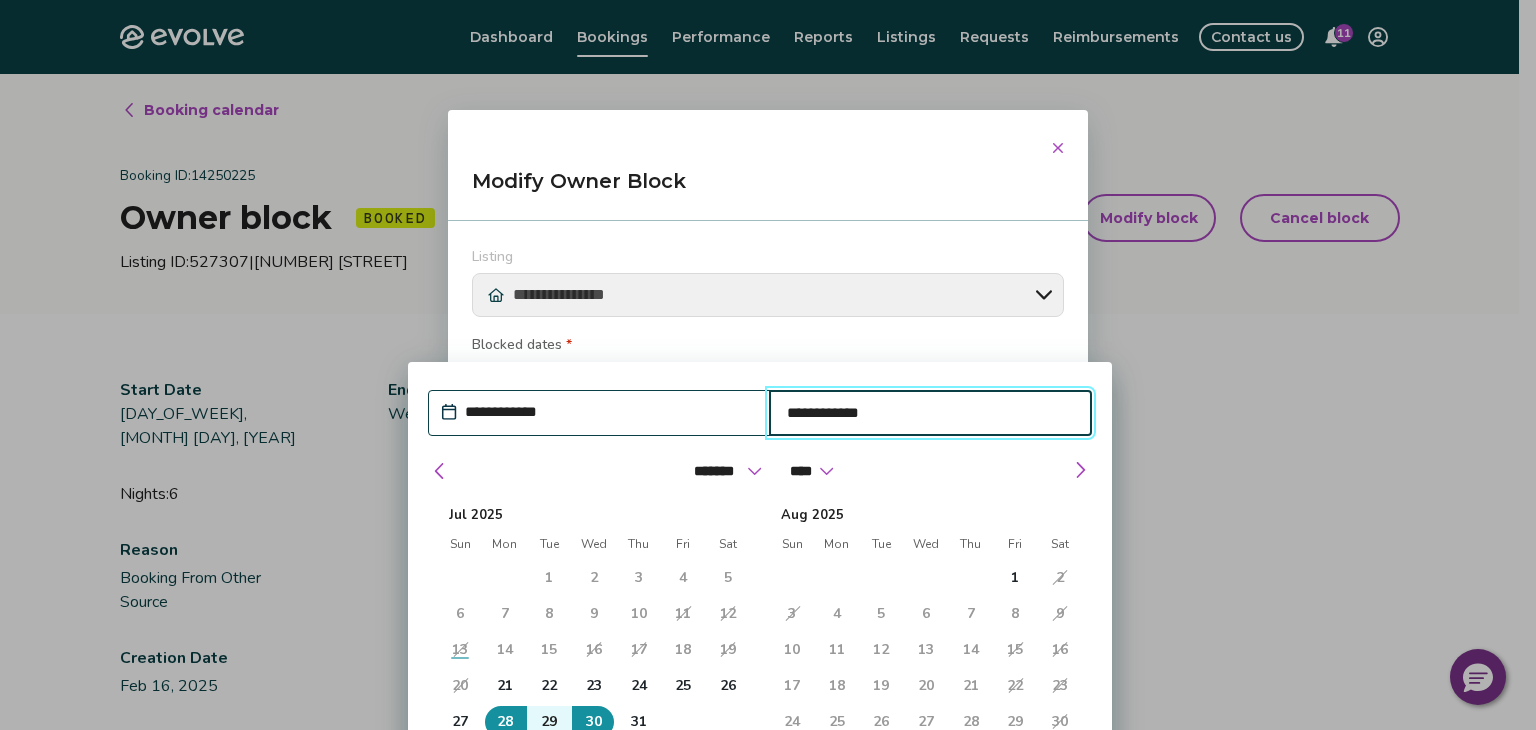 click on "**********" at bounding box center (609, 412) 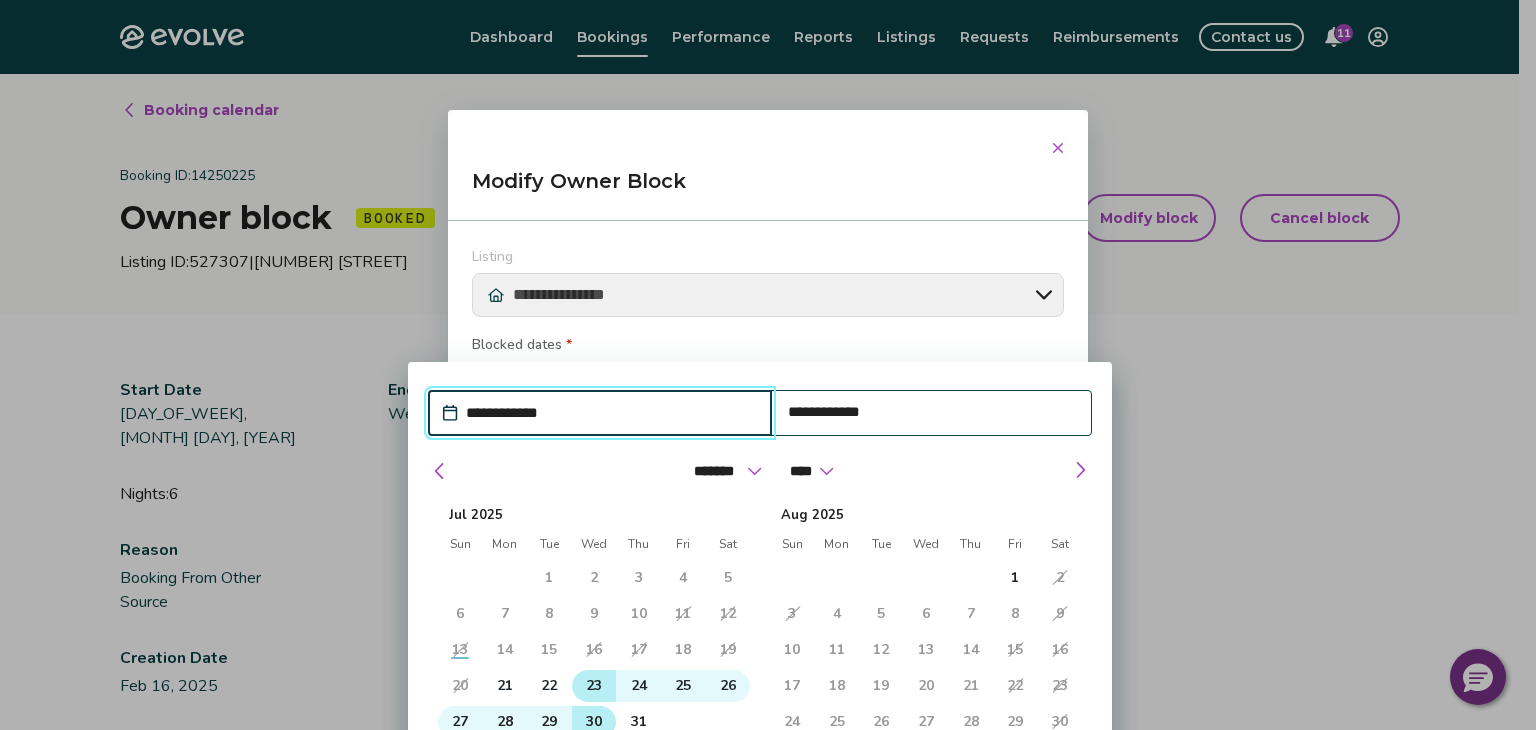 click on "23" at bounding box center (594, 686) 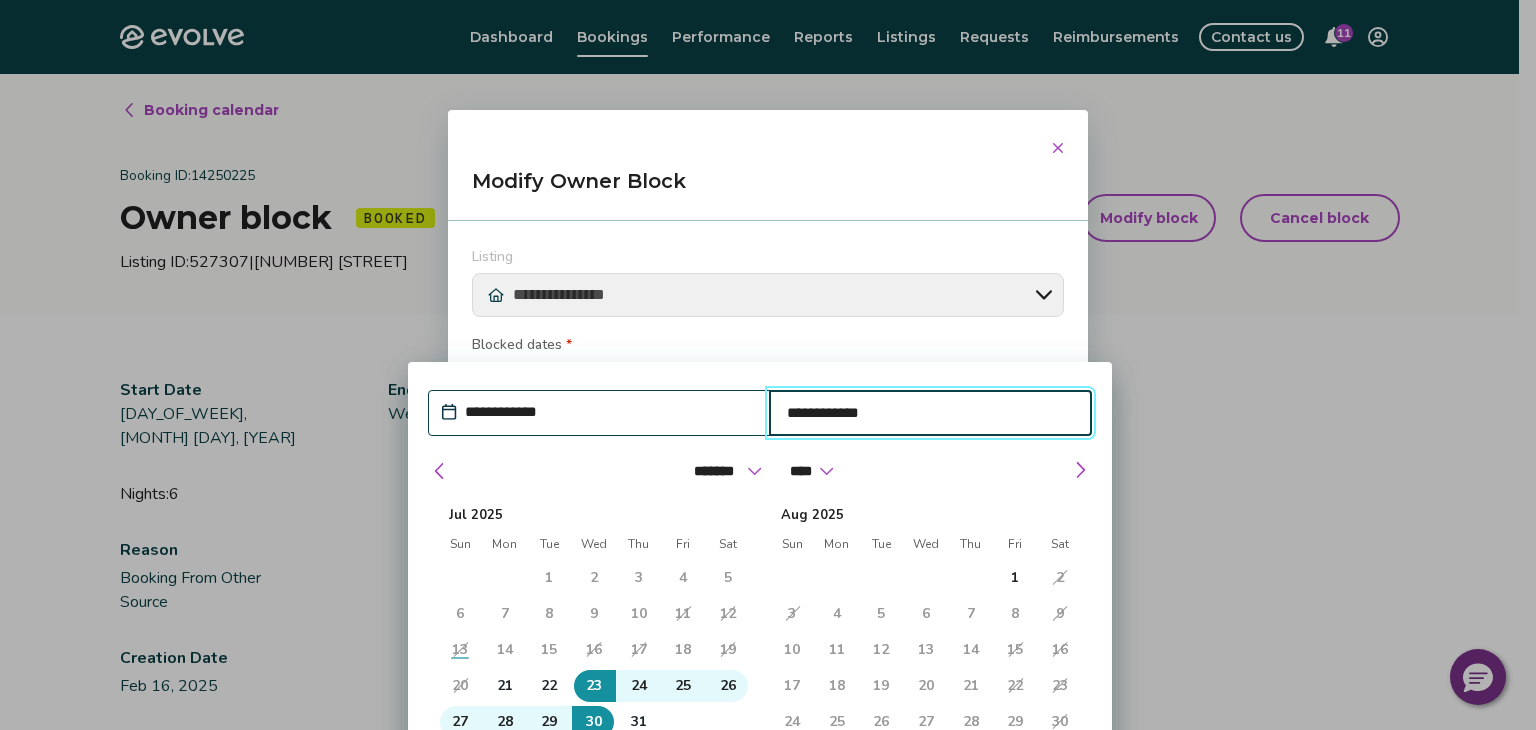 type on "*" 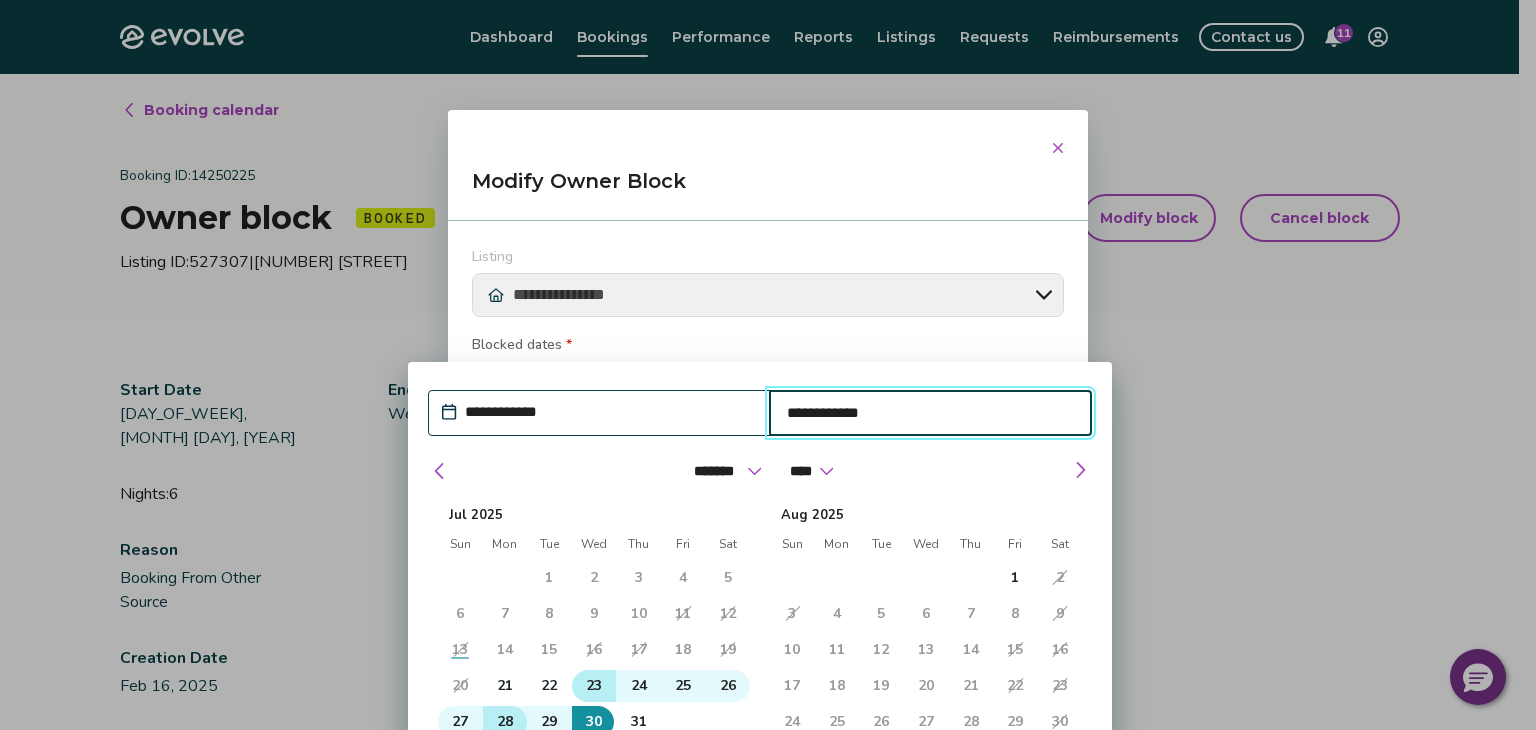 click on "28" at bounding box center (505, 722) 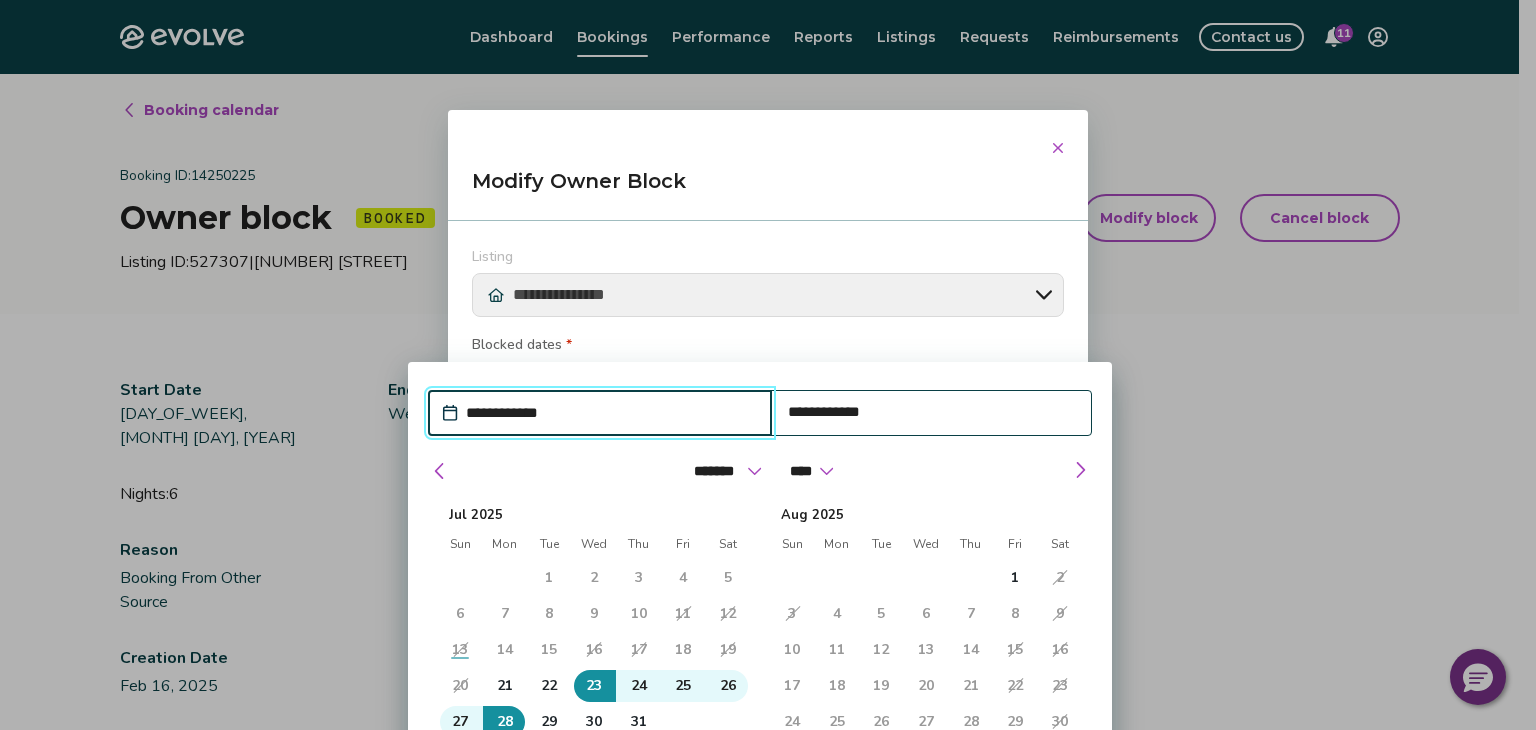 type on "*" 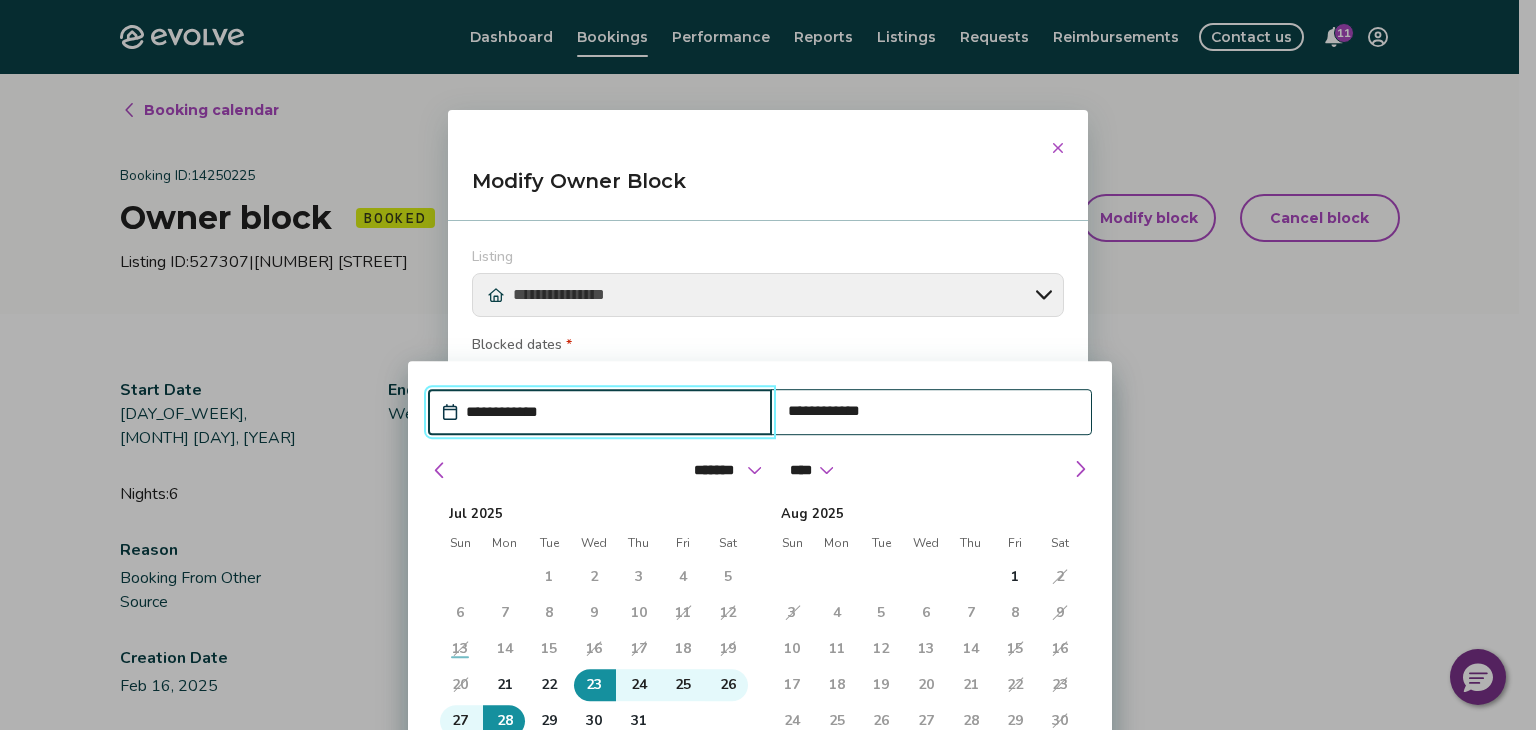 drag, startPoint x: 963, startPoint y: 480, endPoint x: 961, endPoint y: 325, distance: 155.01291 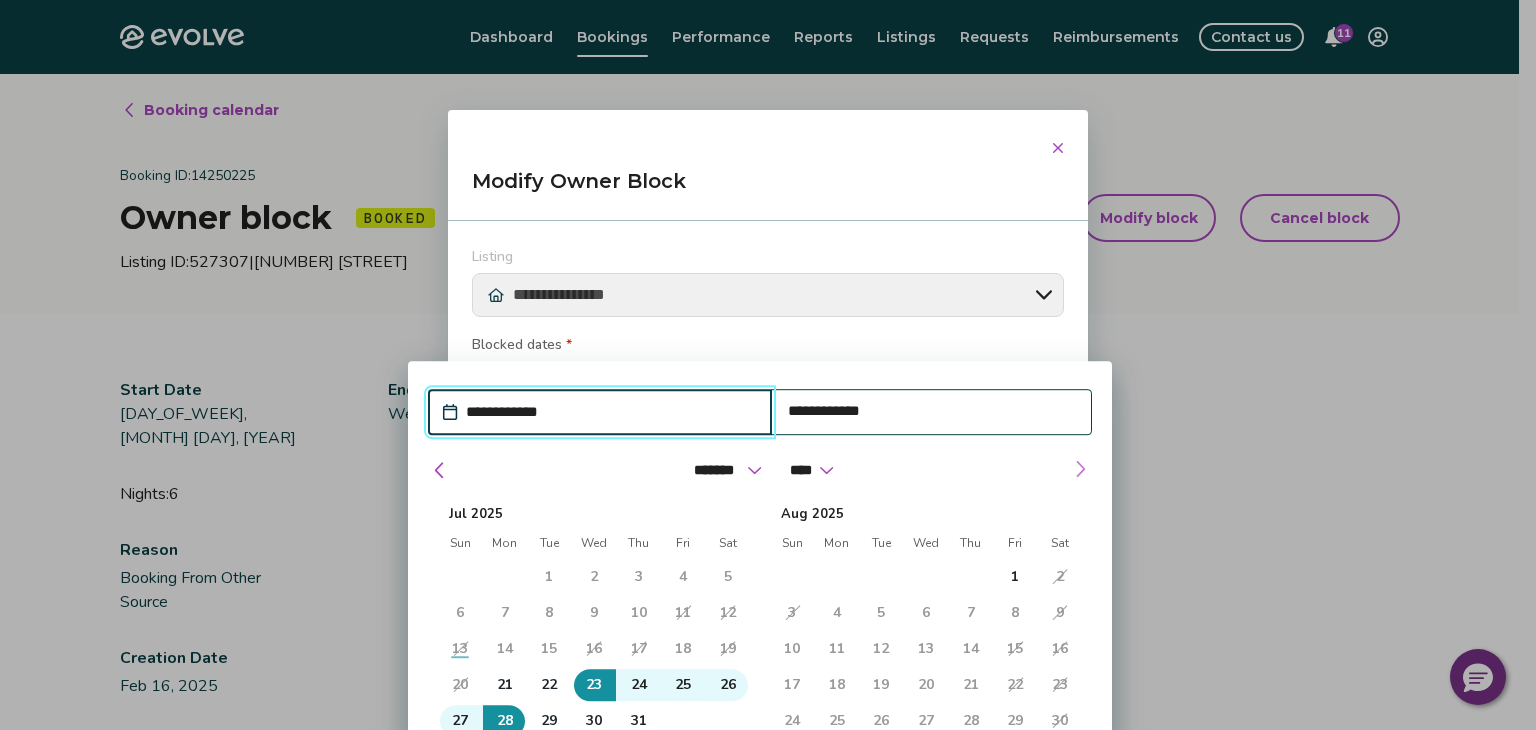 drag, startPoint x: 1094, startPoint y: 668, endPoint x: 1076, endPoint y: 478, distance: 190.85072 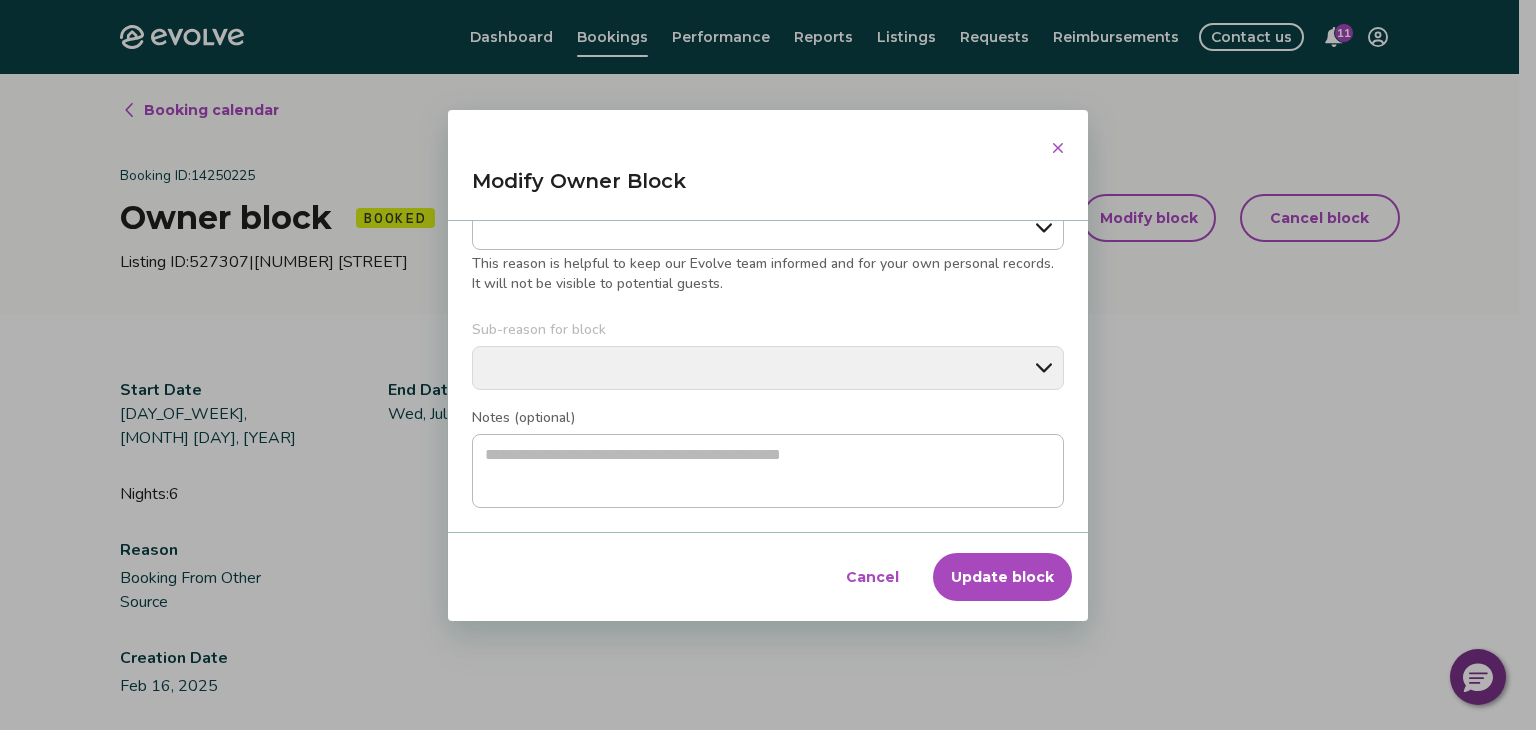 scroll, scrollTop: 262, scrollLeft: 0, axis: vertical 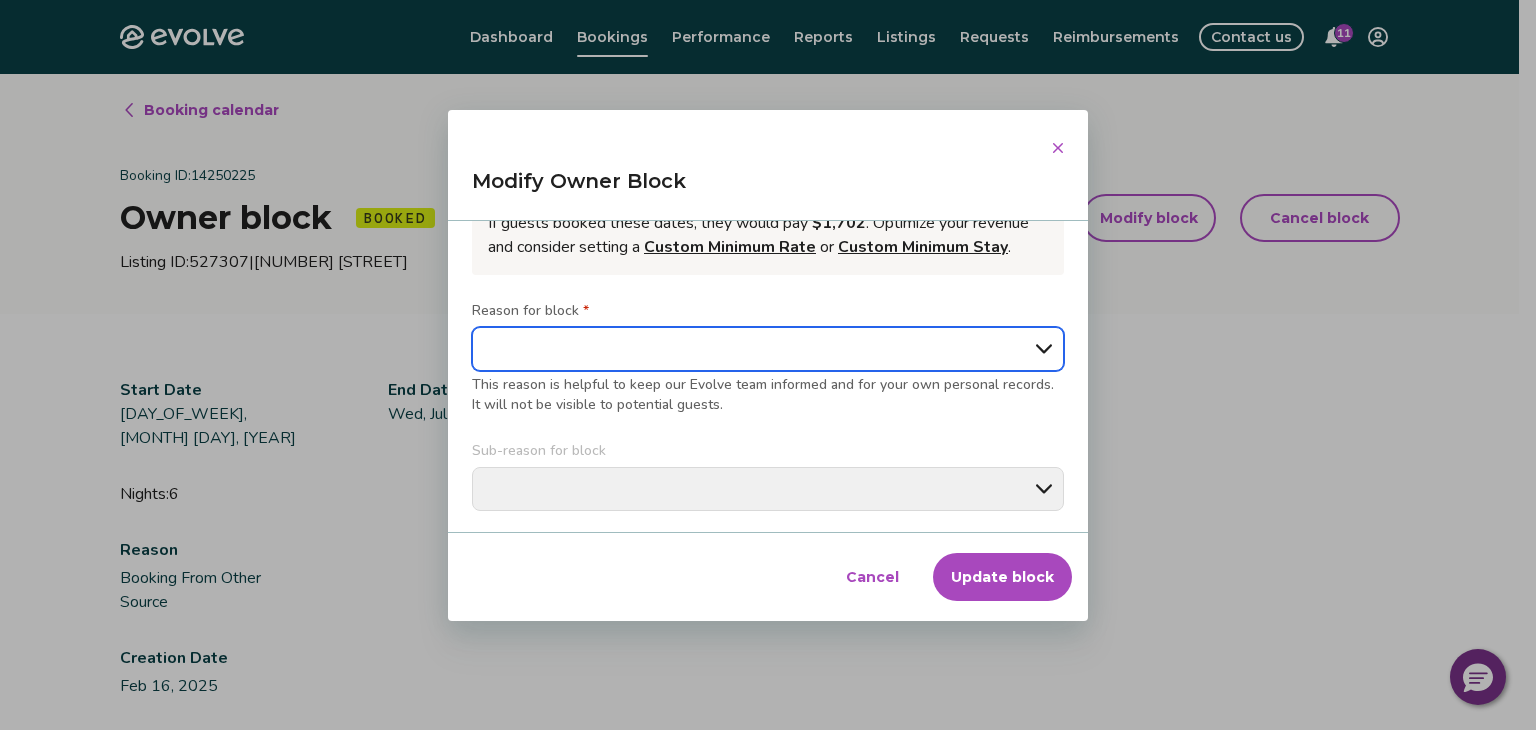 click on "**********" at bounding box center (768, 349) 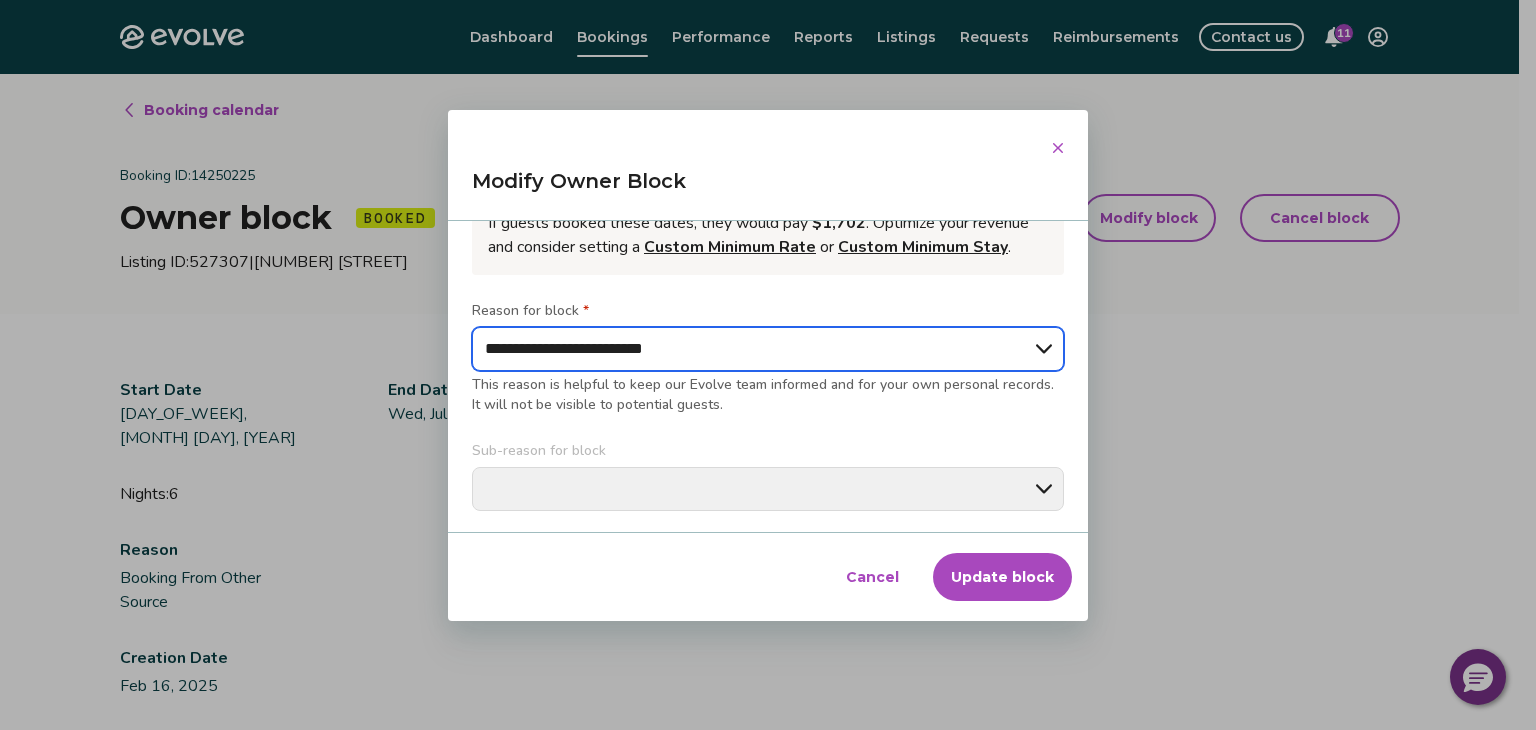click on "**********" at bounding box center [768, 349] 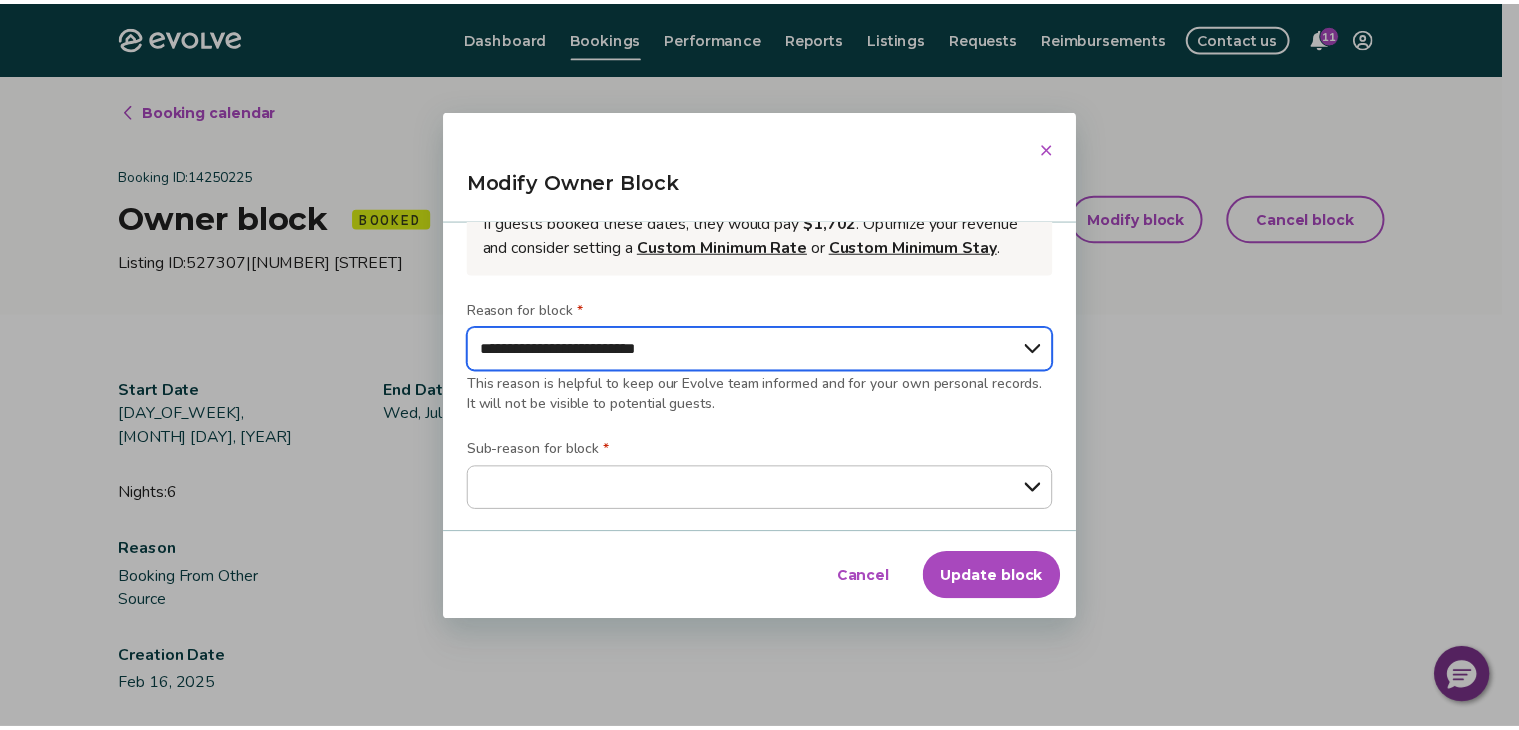 scroll, scrollTop: 405, scrollLeft: 0, axis: vertical 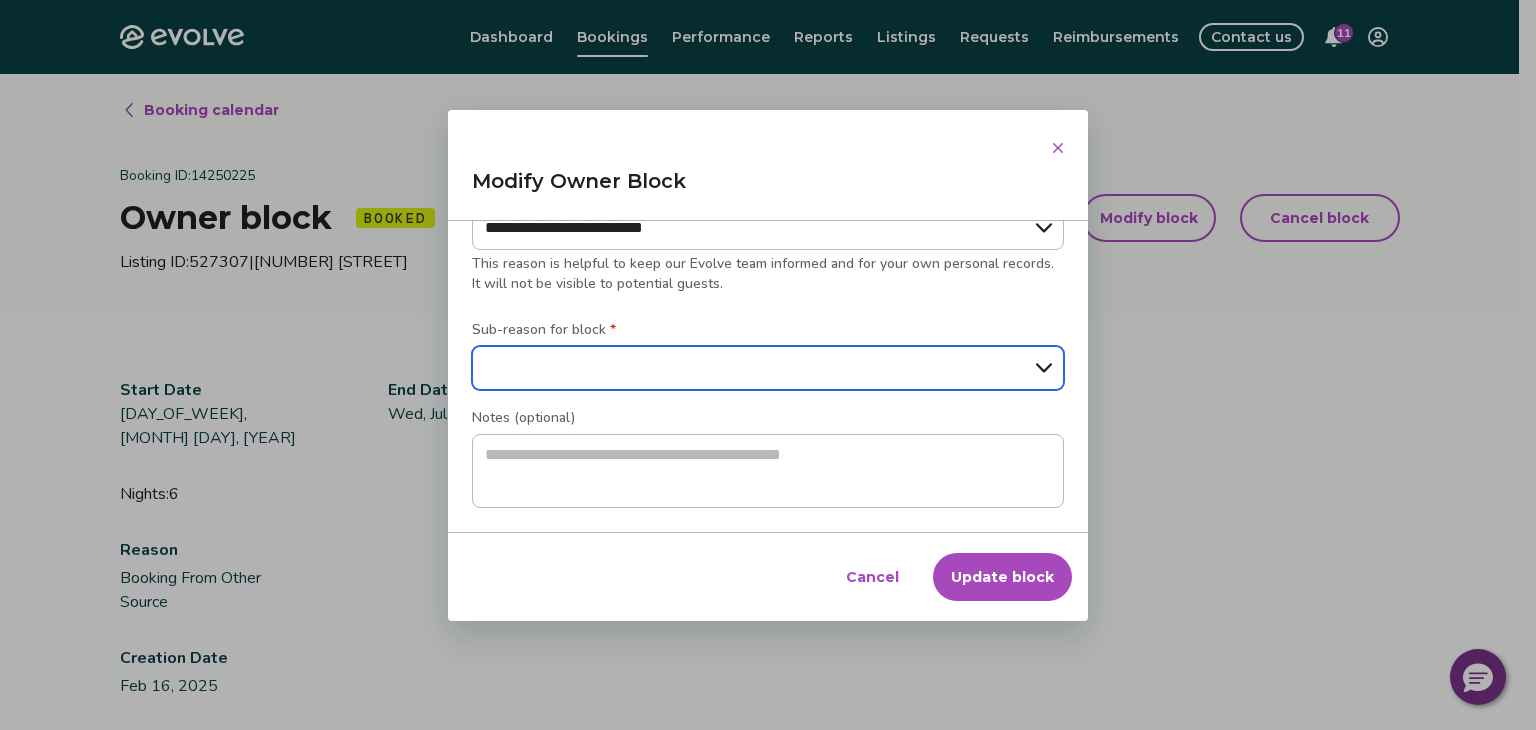 click on "**********" at bounding box center (768, 368) 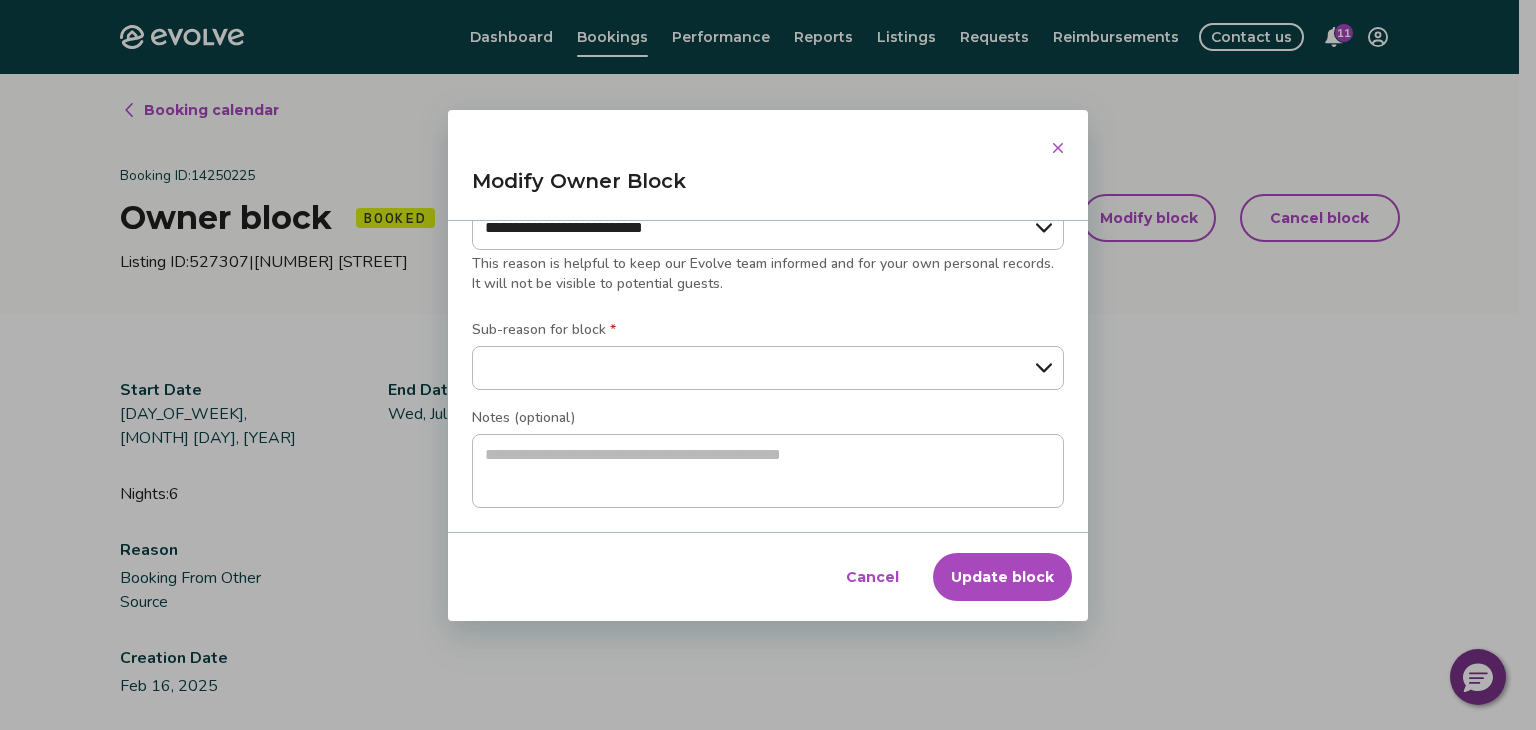 click on "**********" at bounding box center (768, 376) 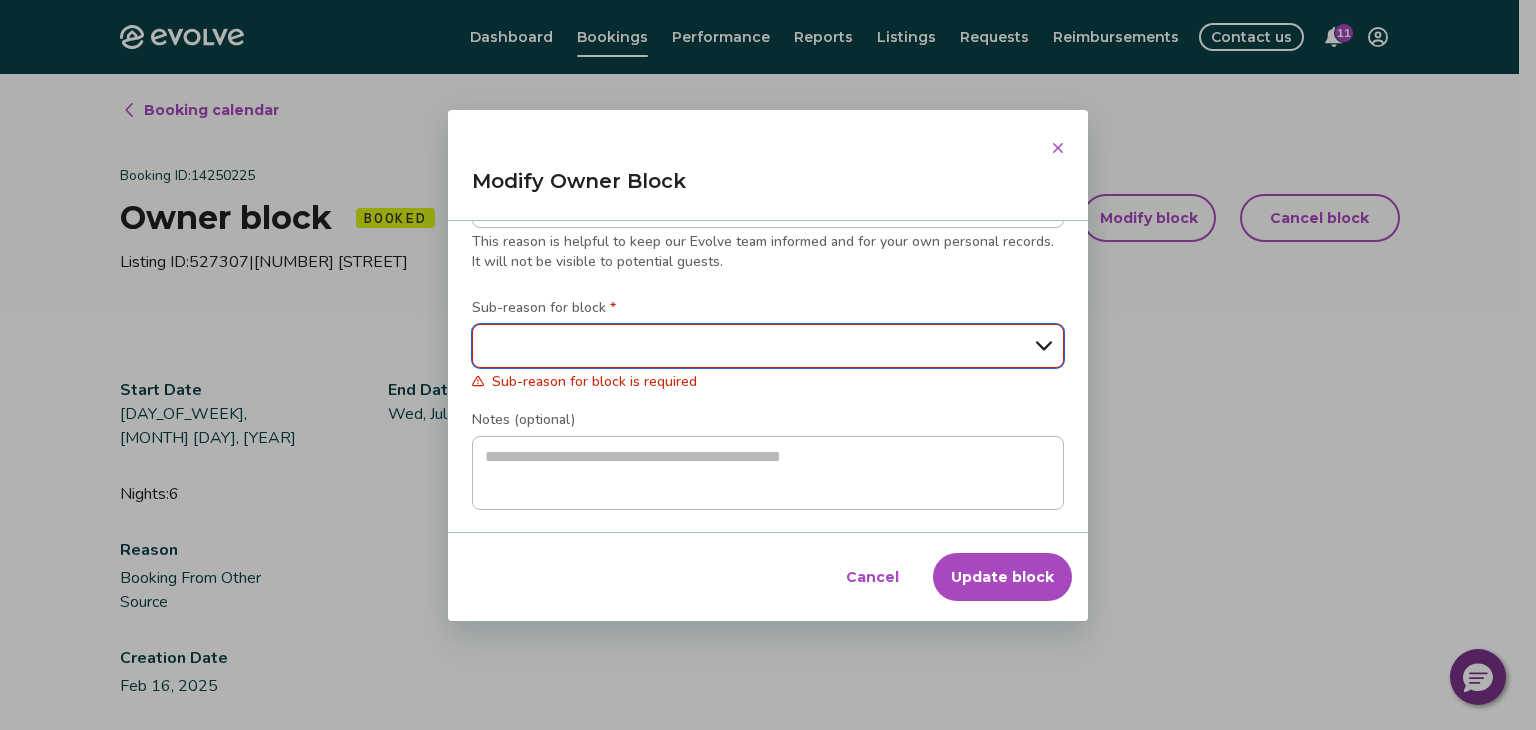 click on "**********" at bounding box center (768, 346) 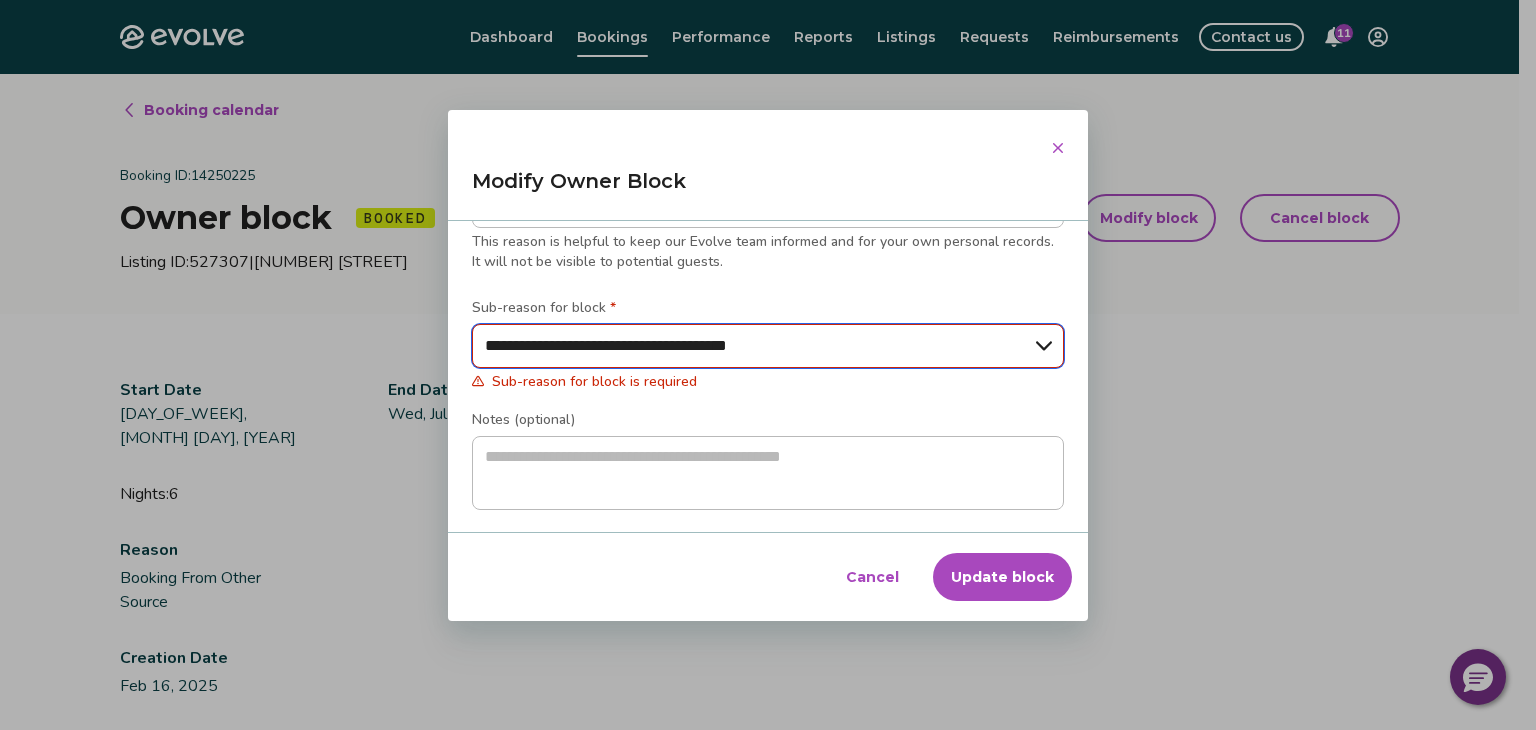 click on "**********" at bounding box center (768, 346) 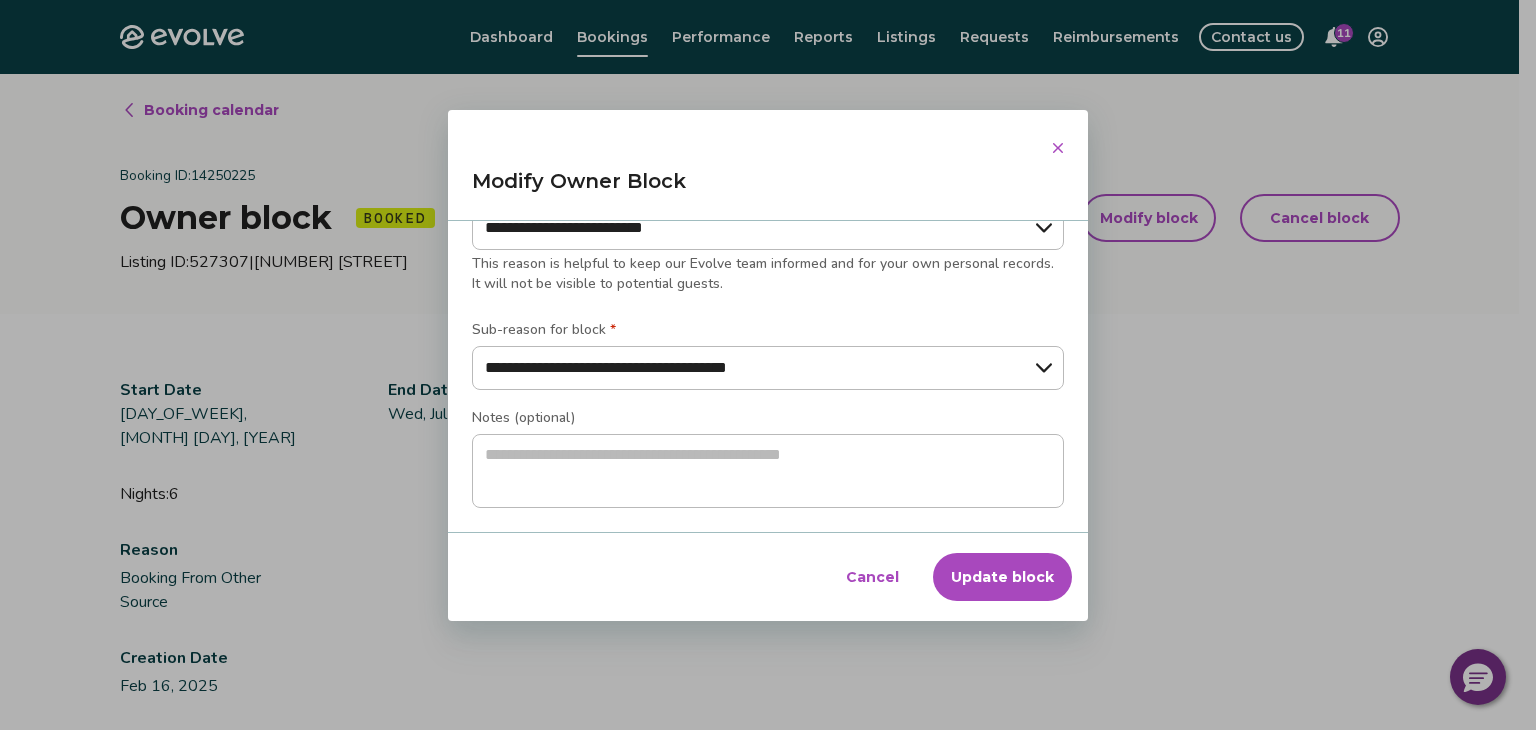 click on "Update block" at bounding box center (1002, 577) 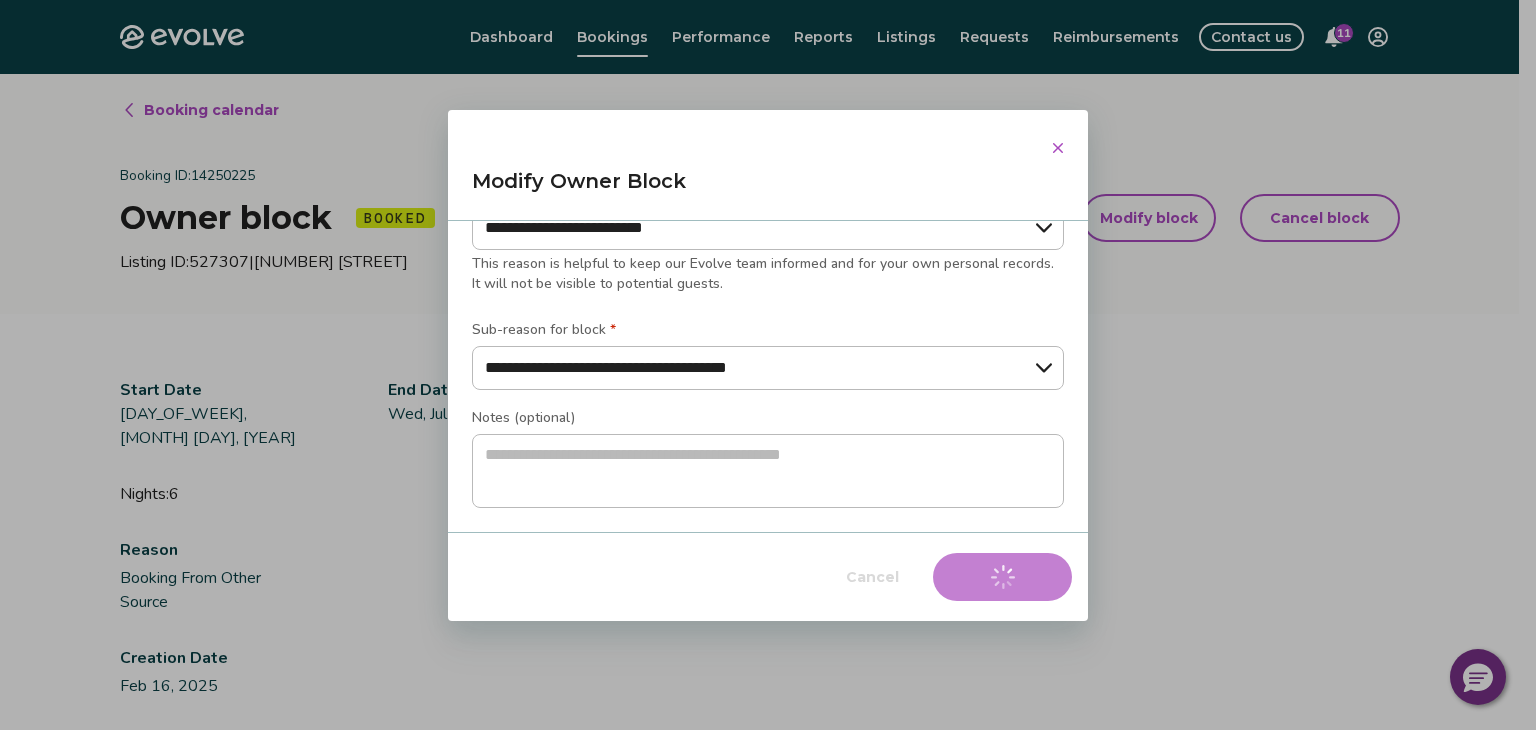 type on "*" 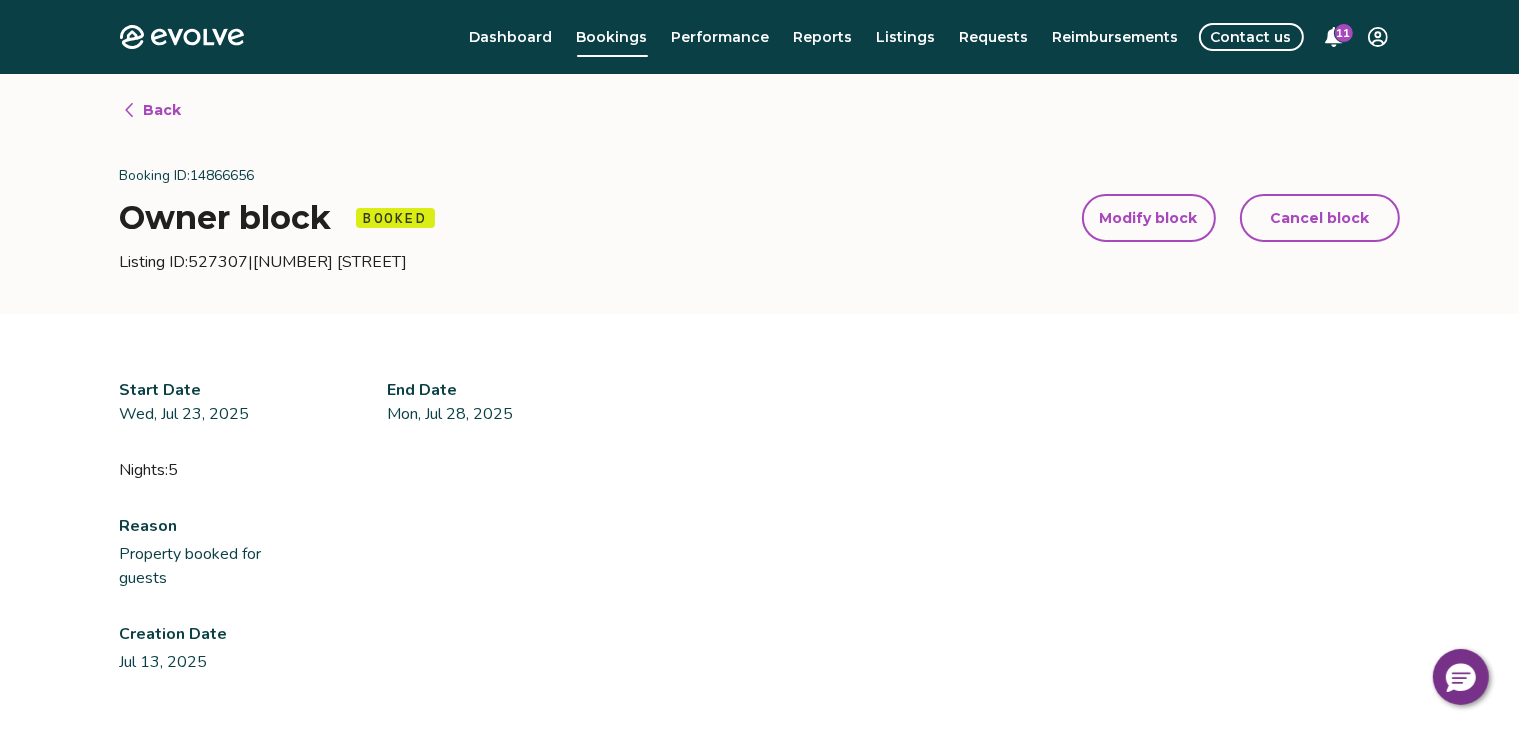 click on "Back" at bounding box center (163, 110) 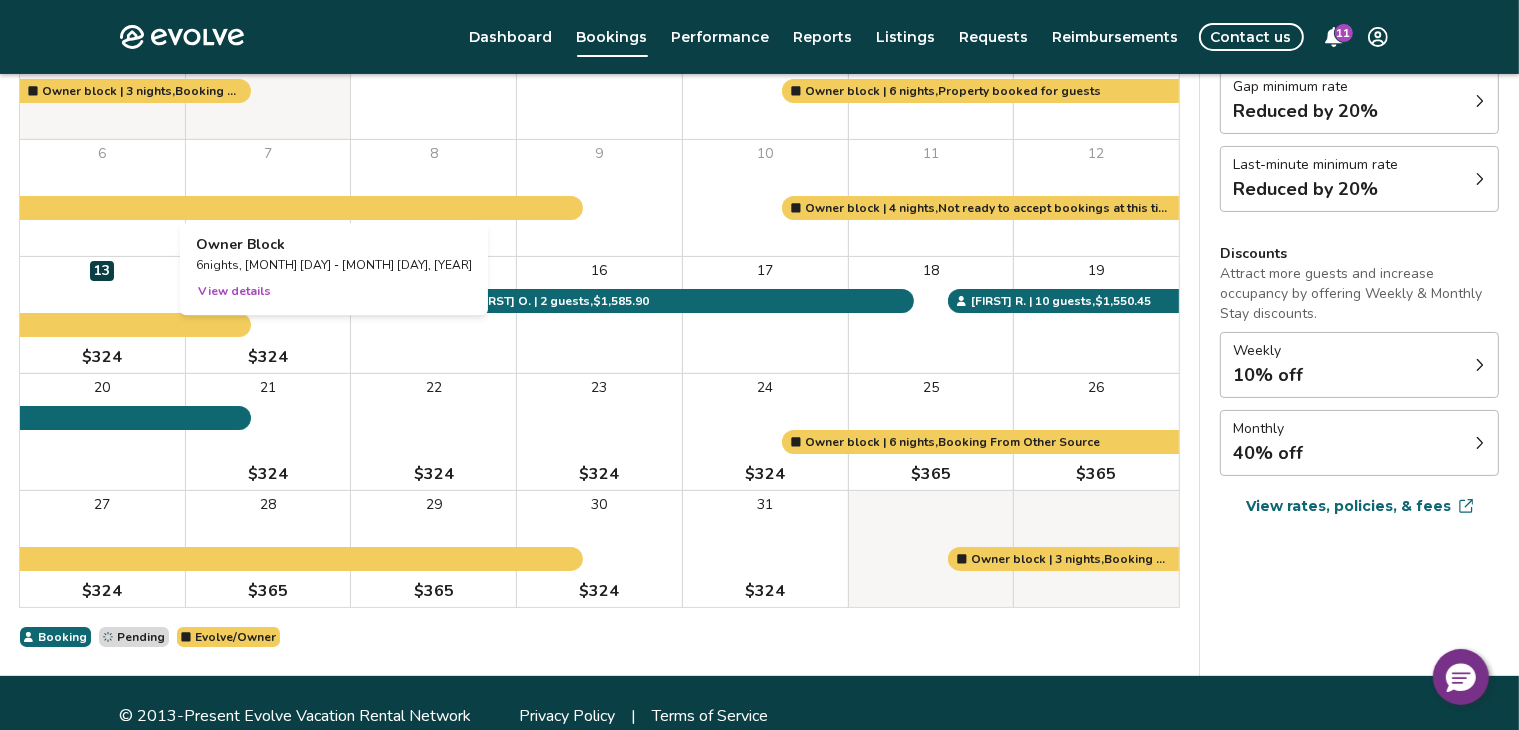 scroll, scrollTop: 0, scrollLeft: 0, axis: both 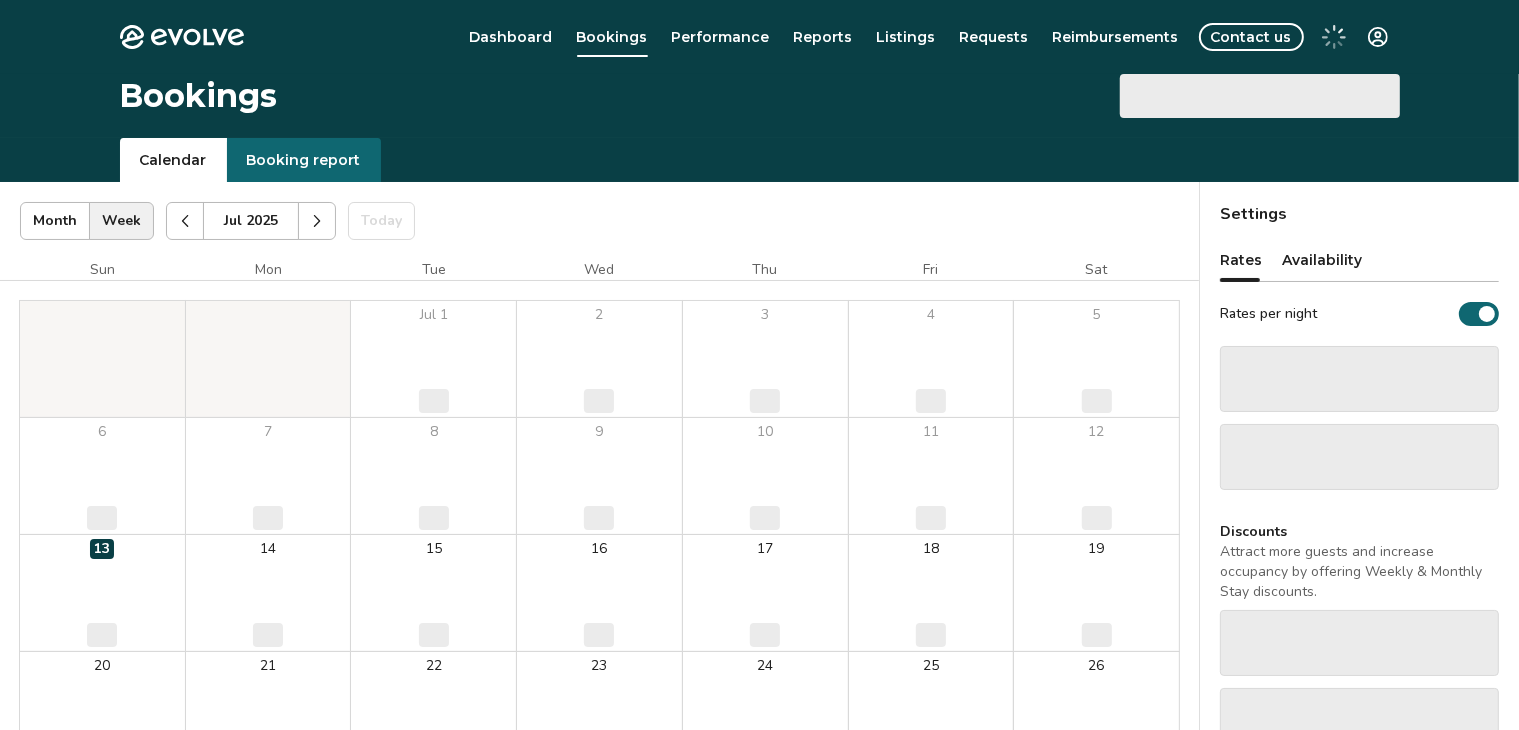 select on "**********" 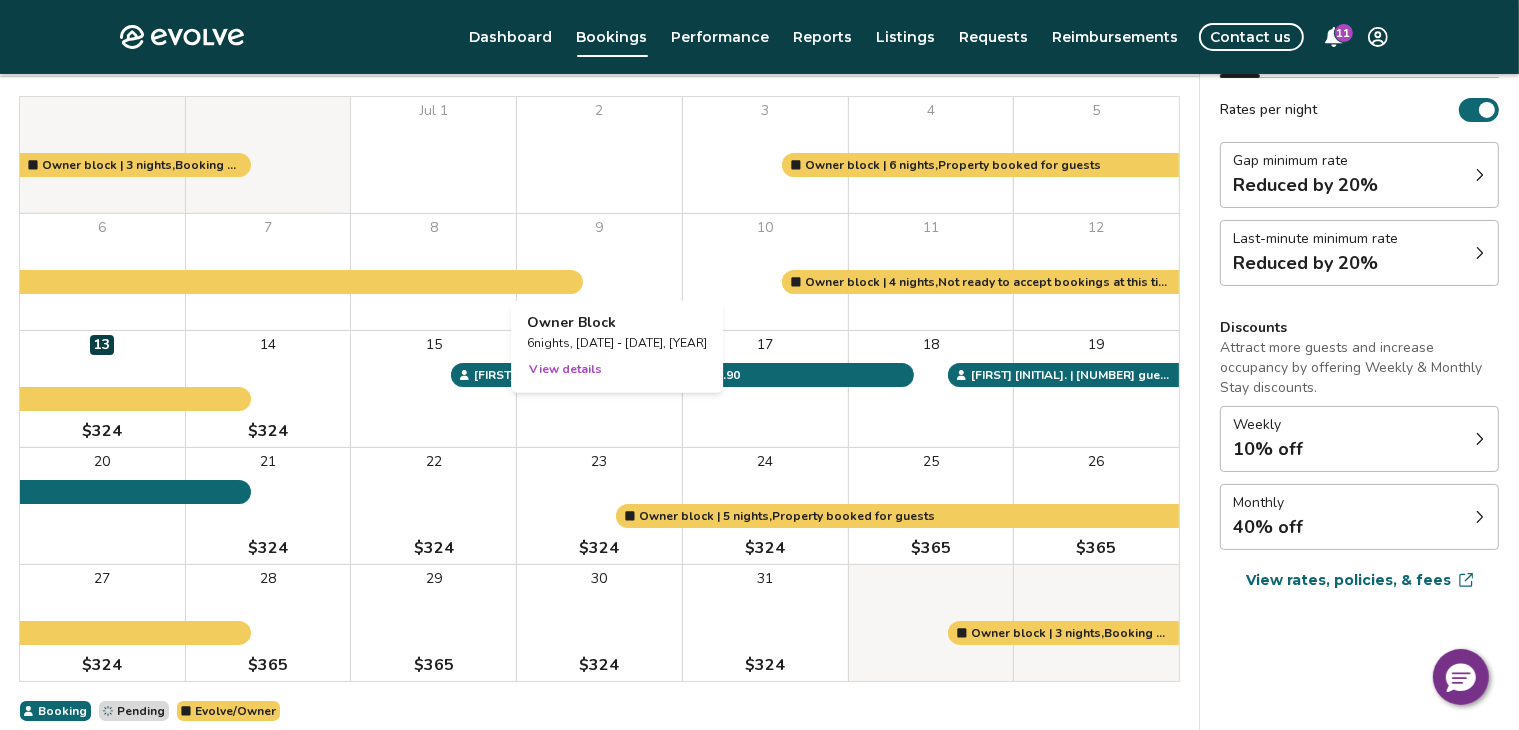 scroll, scrollTop: 207, scrollLeft: 0, axis: vertical 